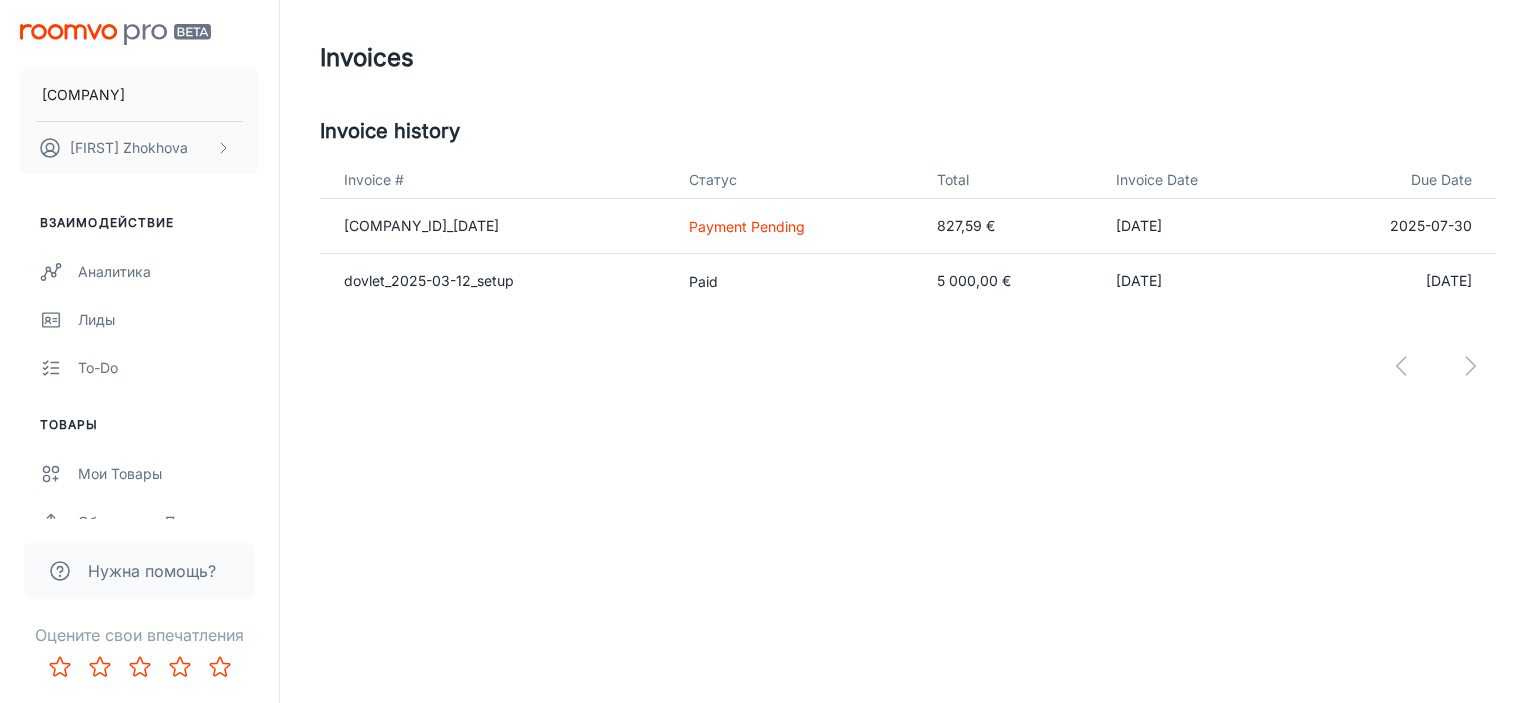 scroll, scrollTop: 0, scrollLeft: 0, axis: both 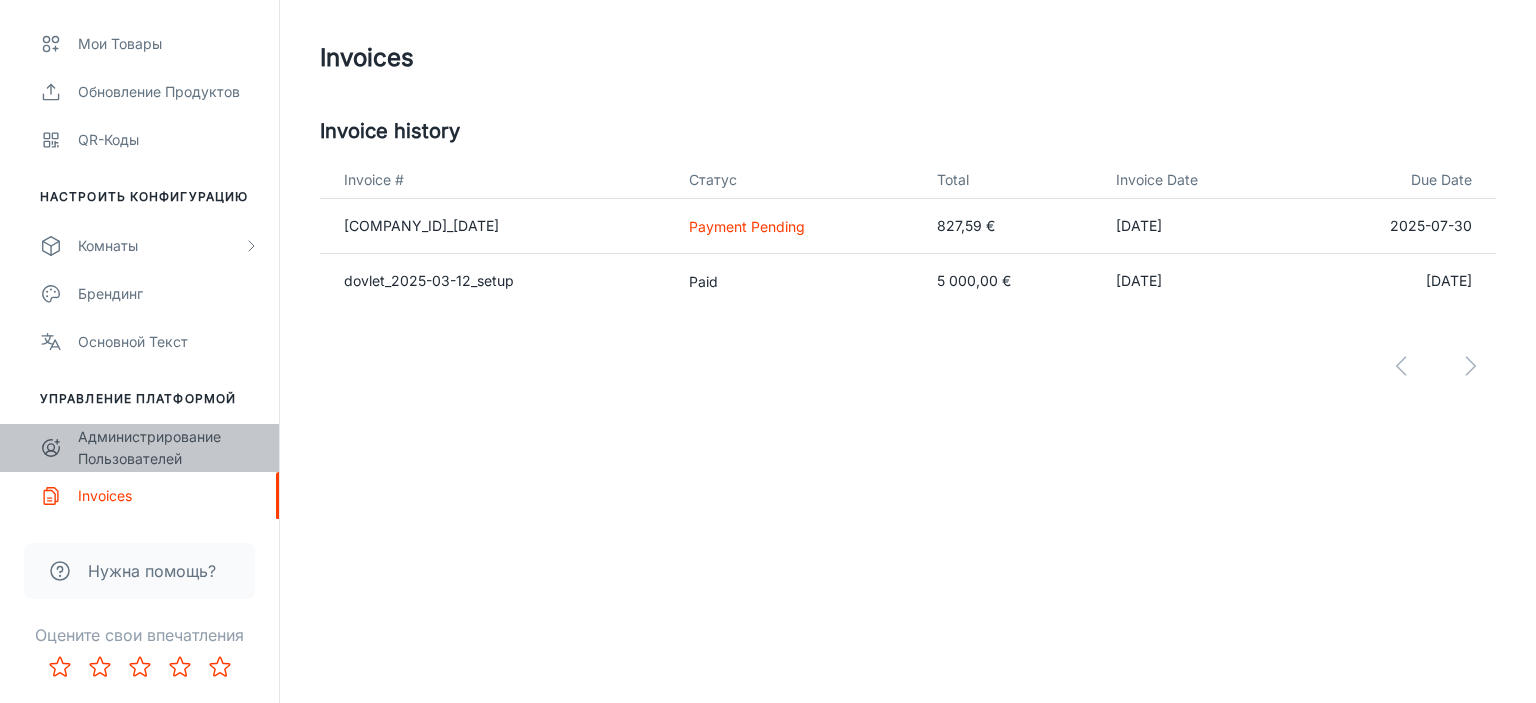click on "Администрирование пользователей" at bounding box center [168, 448] 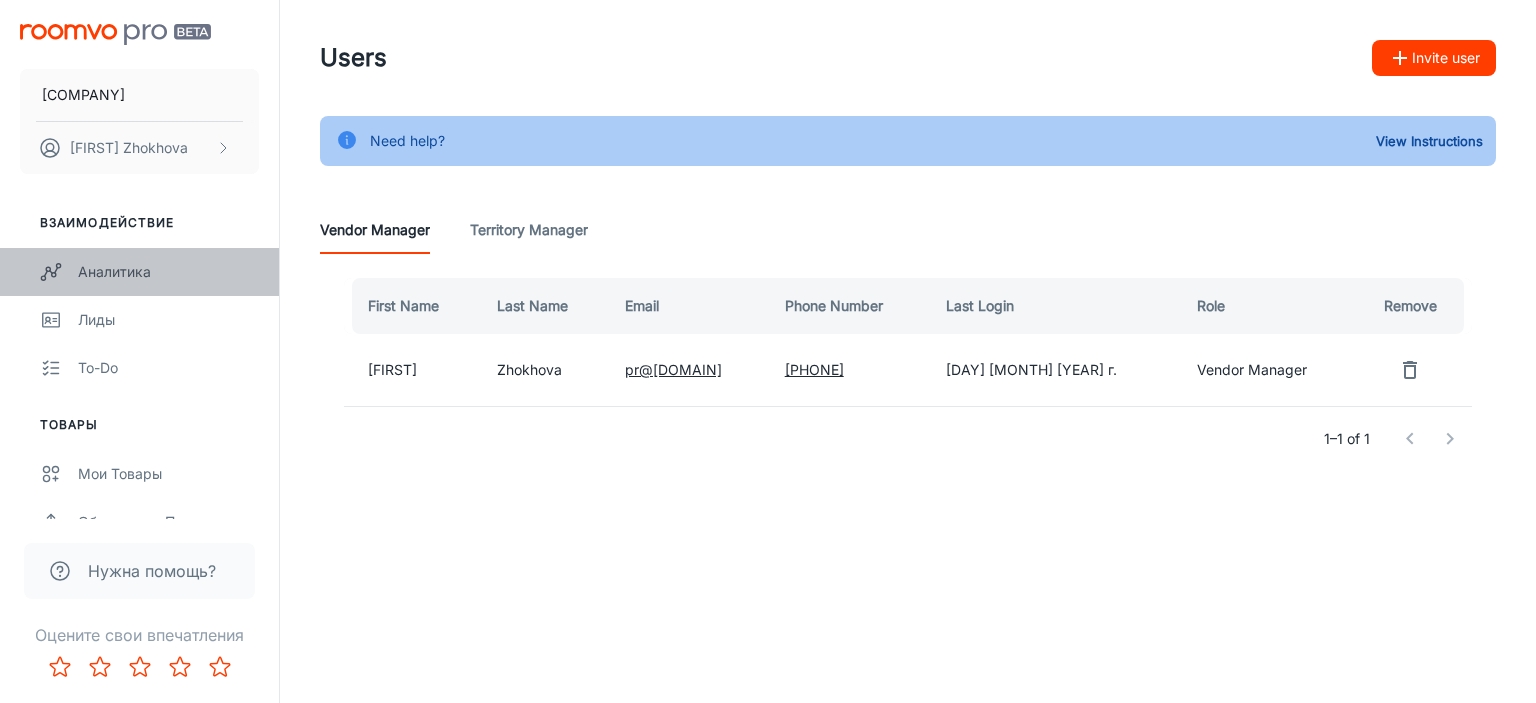 click on "Аналитика" at bounding box center [168, 272] 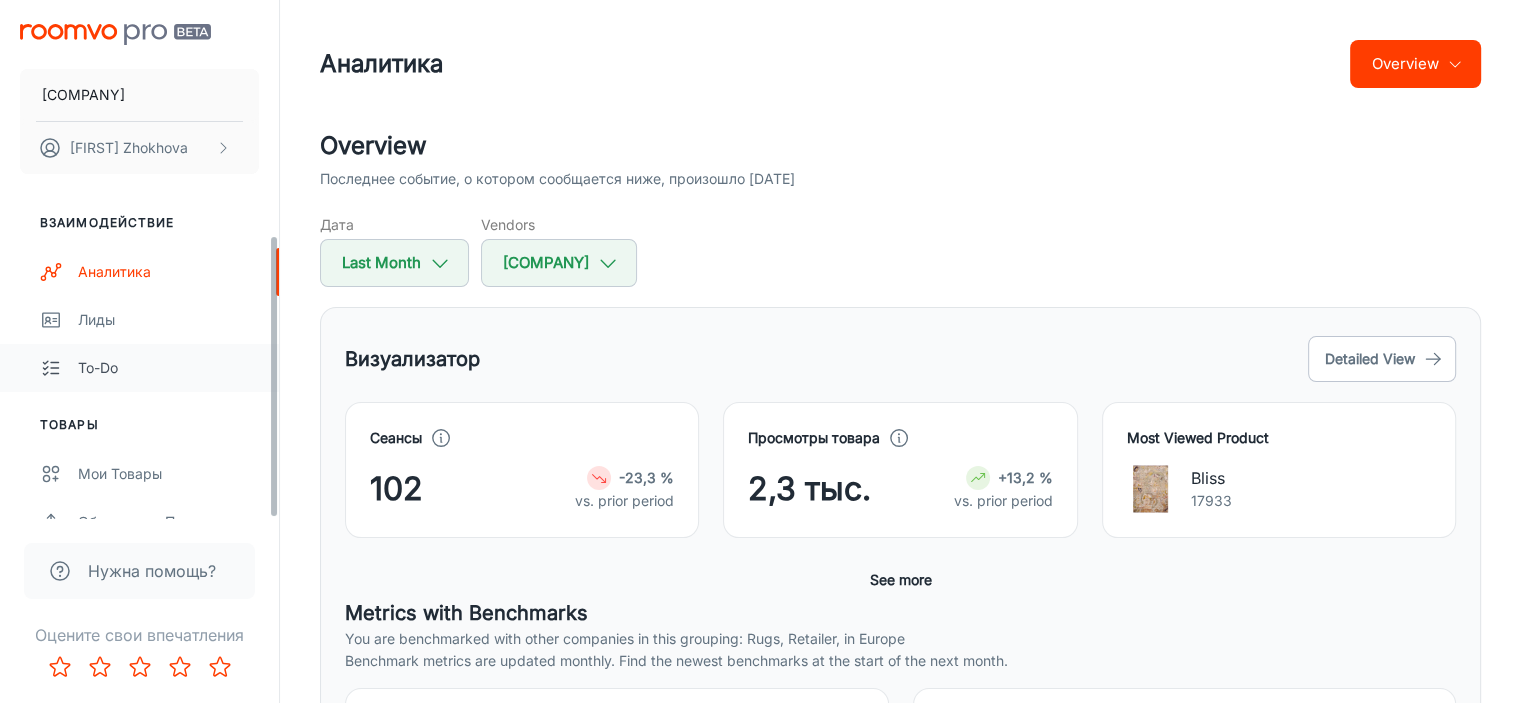 scroll, scrollTop: 430, scrollLeft: 0, axis: vertical 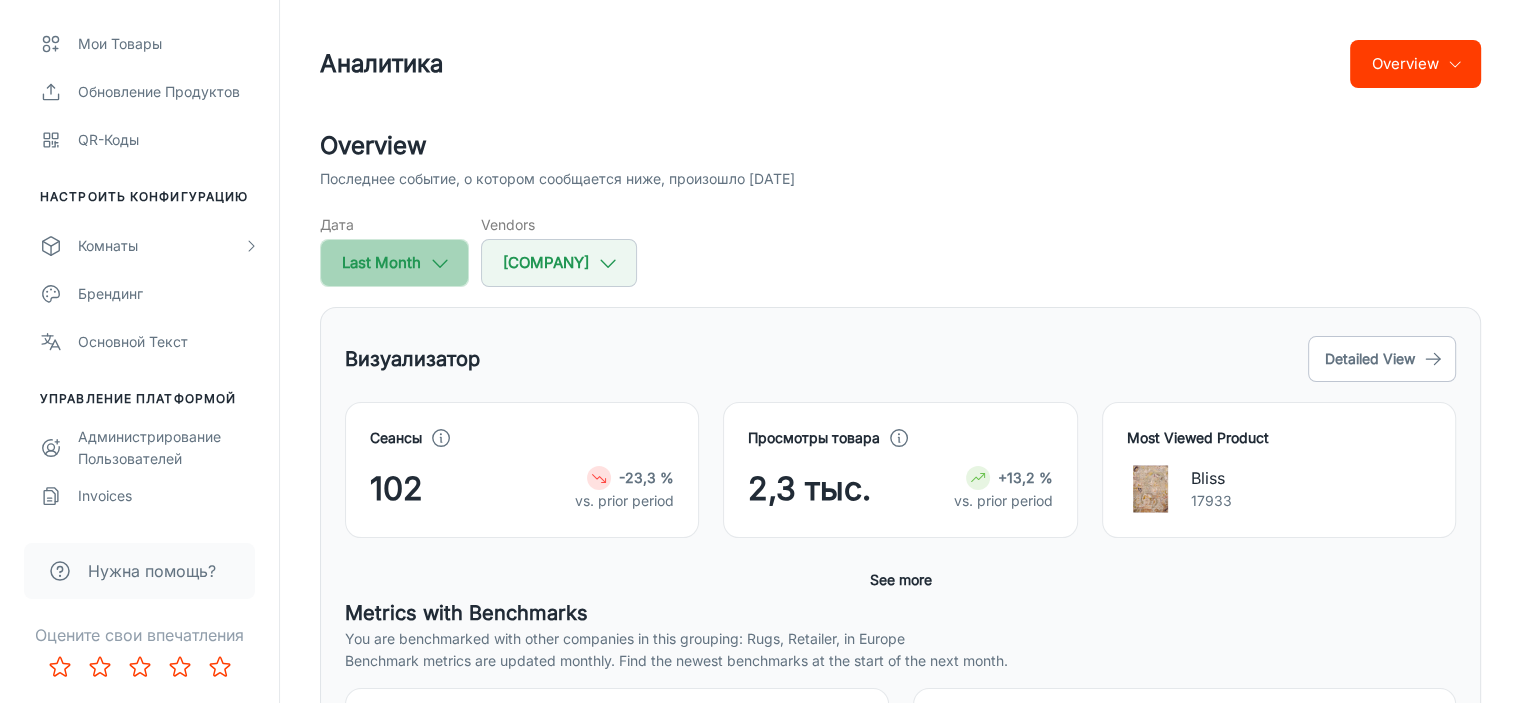 click on "Last Month" at bounding box center [394, 263] 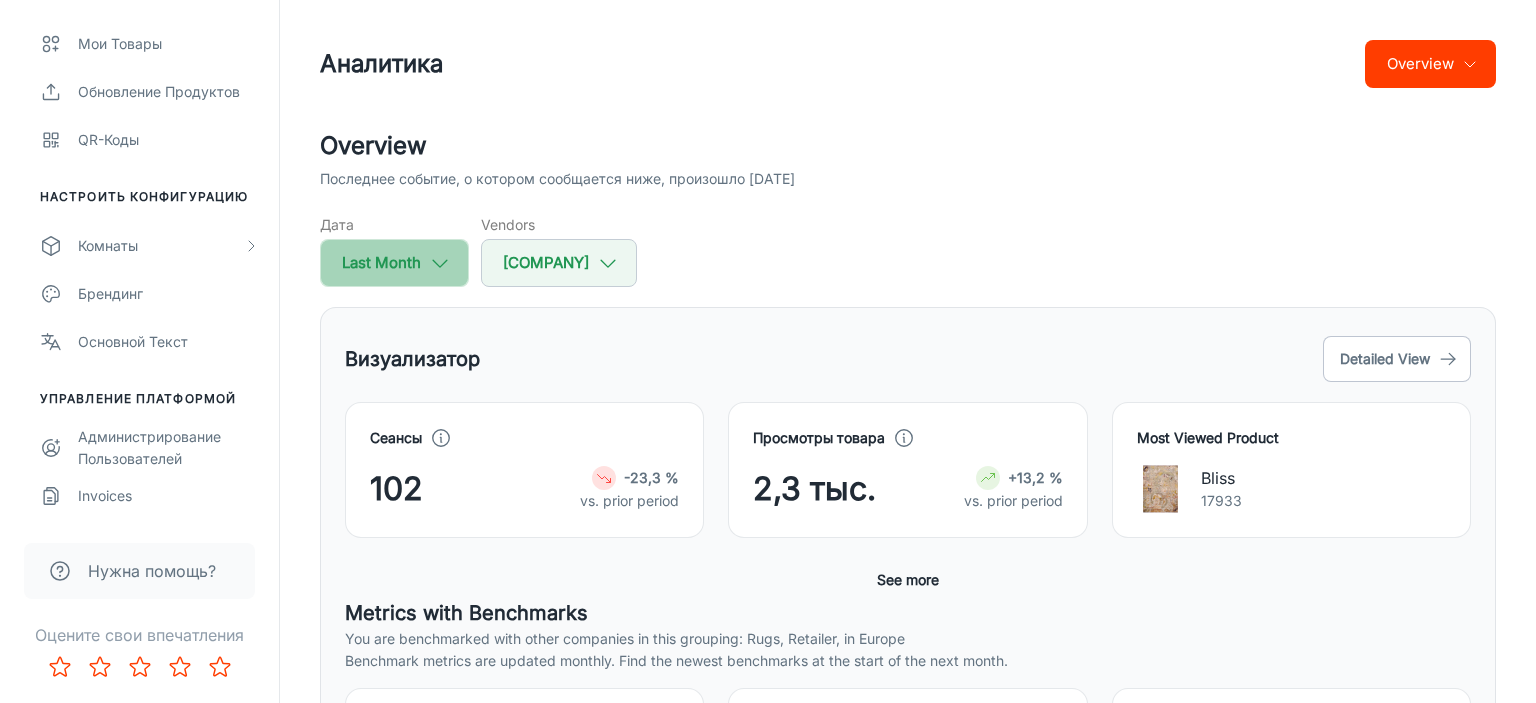 select on "6" 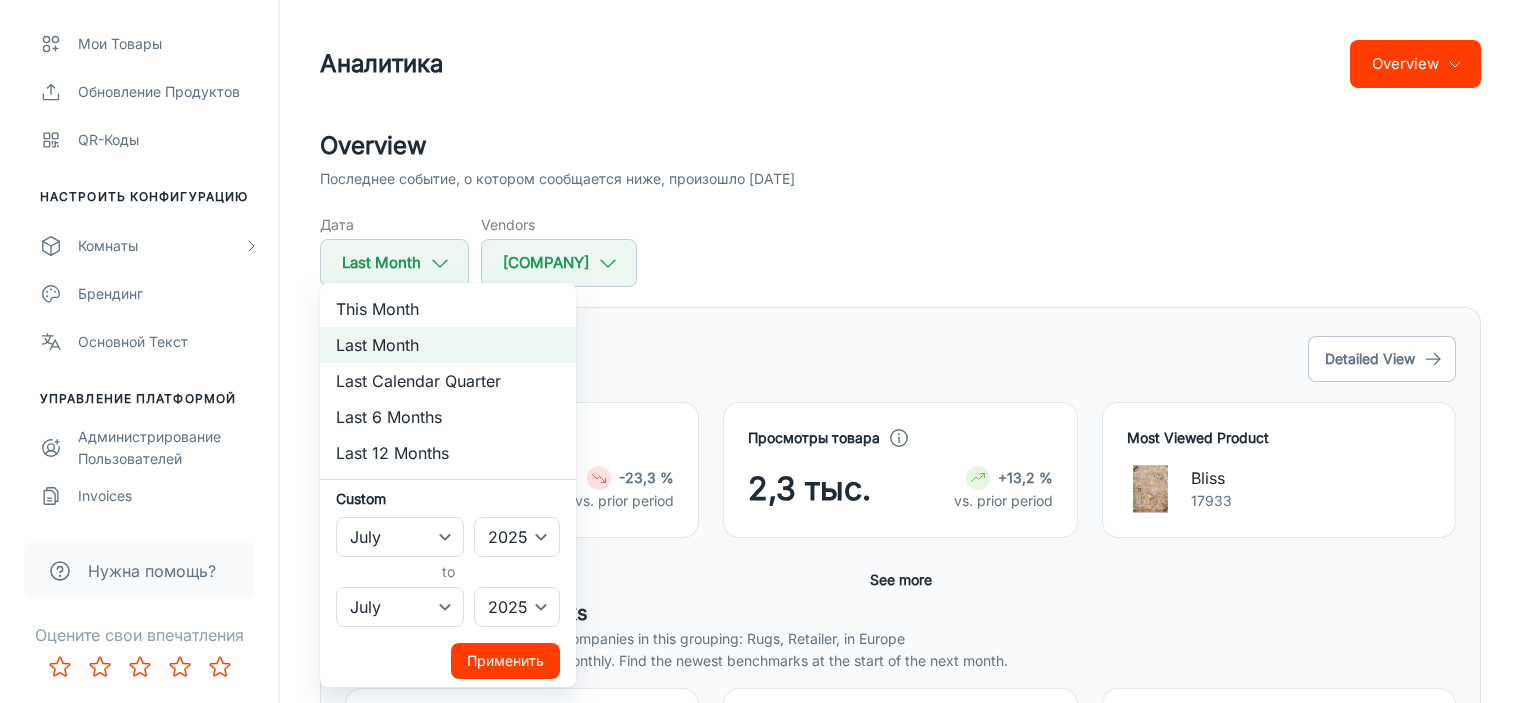 click at bounding box center [768, 351] 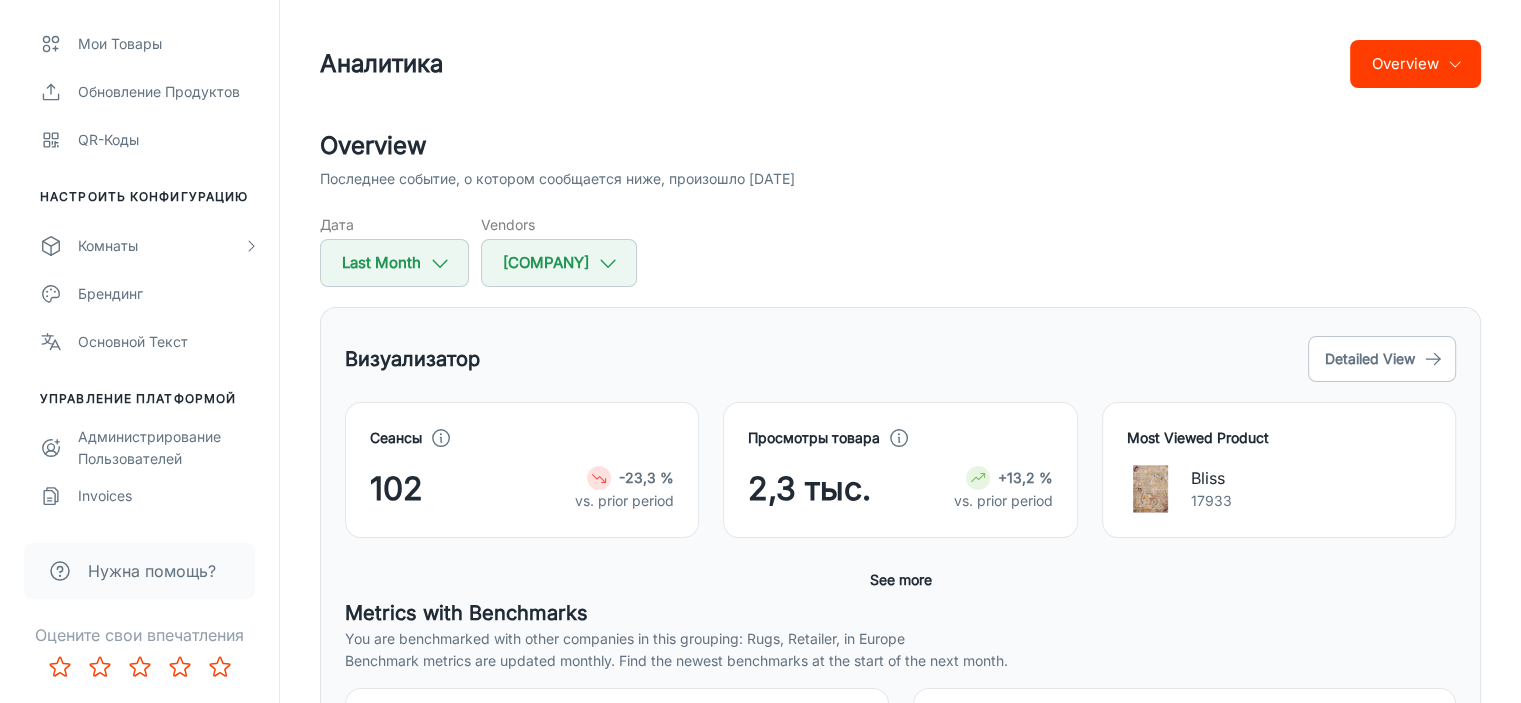 scroll, scrollTop: 100, scrollLeft: 0, axis: vertical 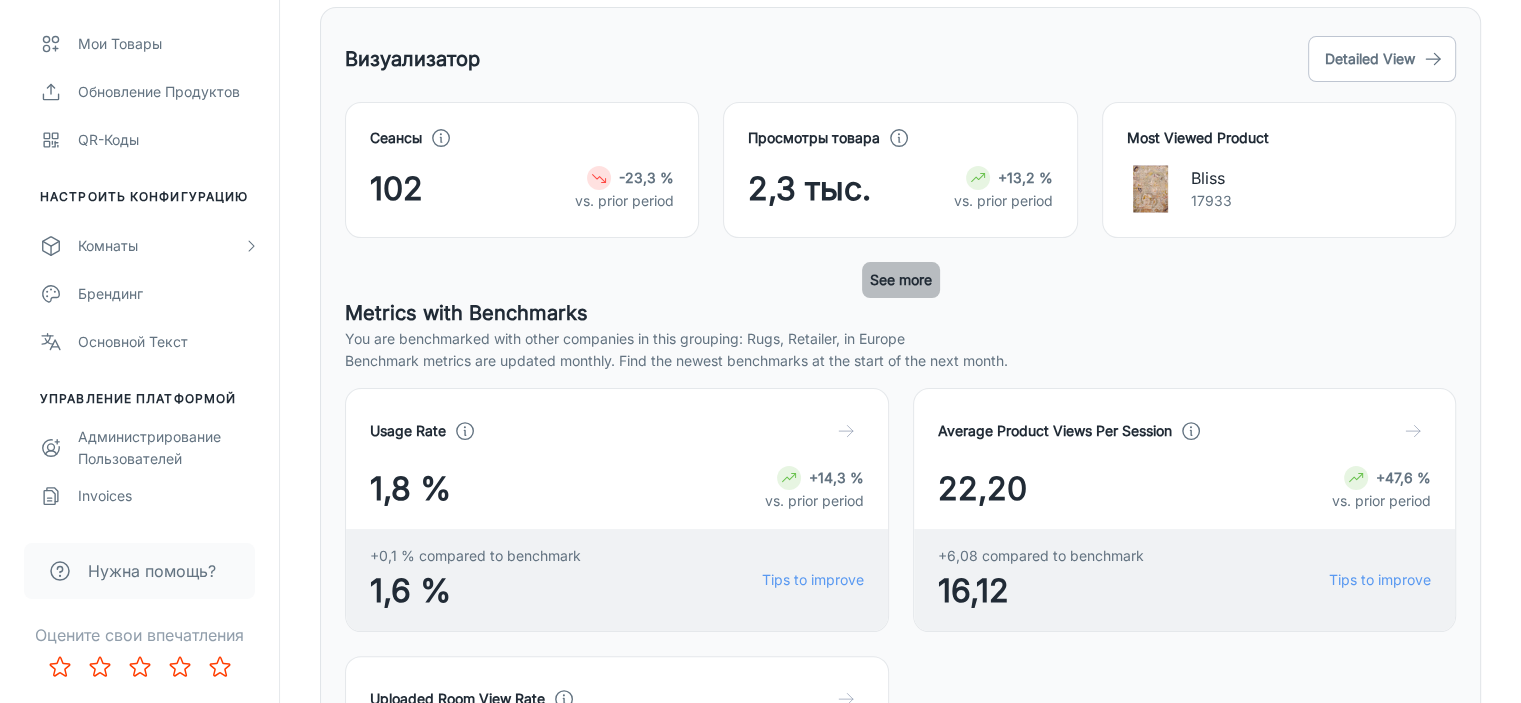click on "See more" at bounding box center [901, 280] 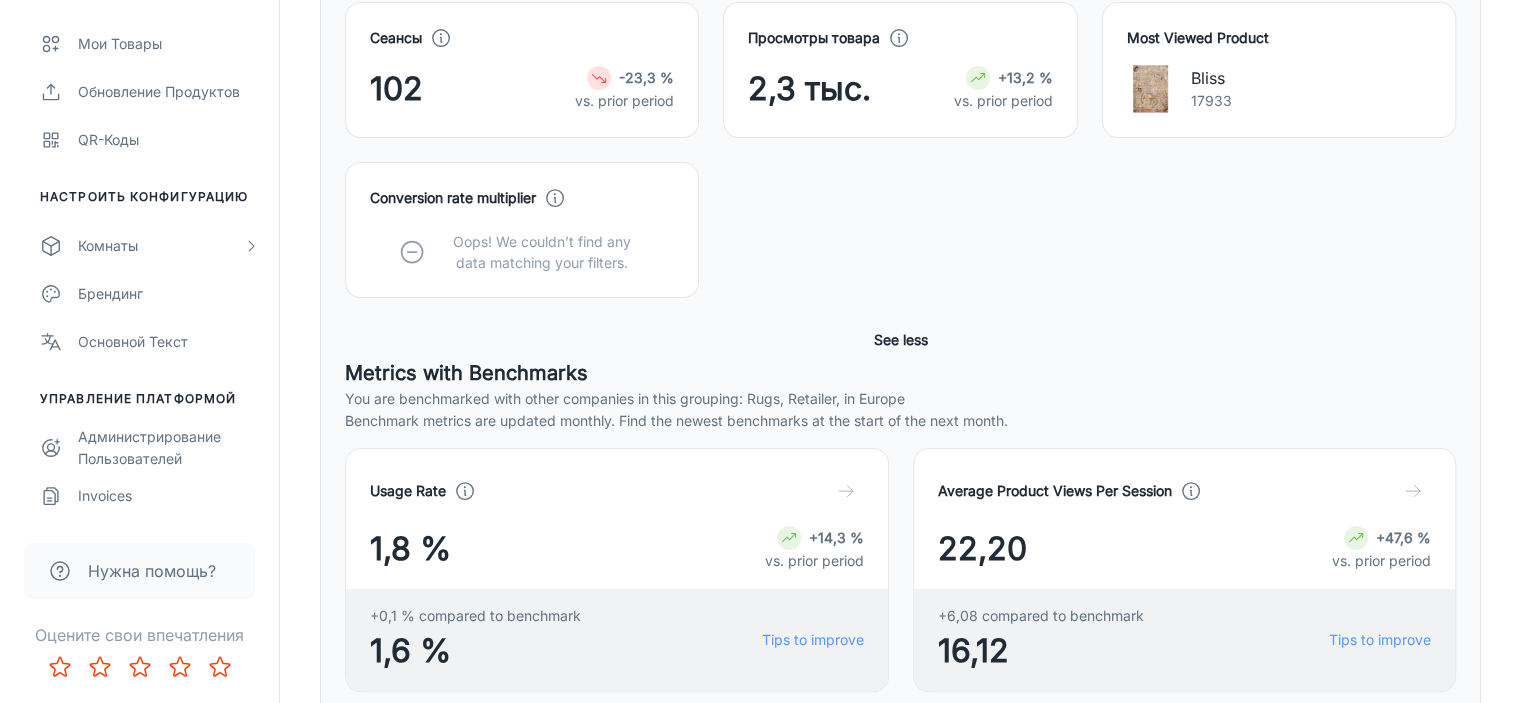 scroll, scrollTop: 600, scrollLeft: 0, axis: vertical 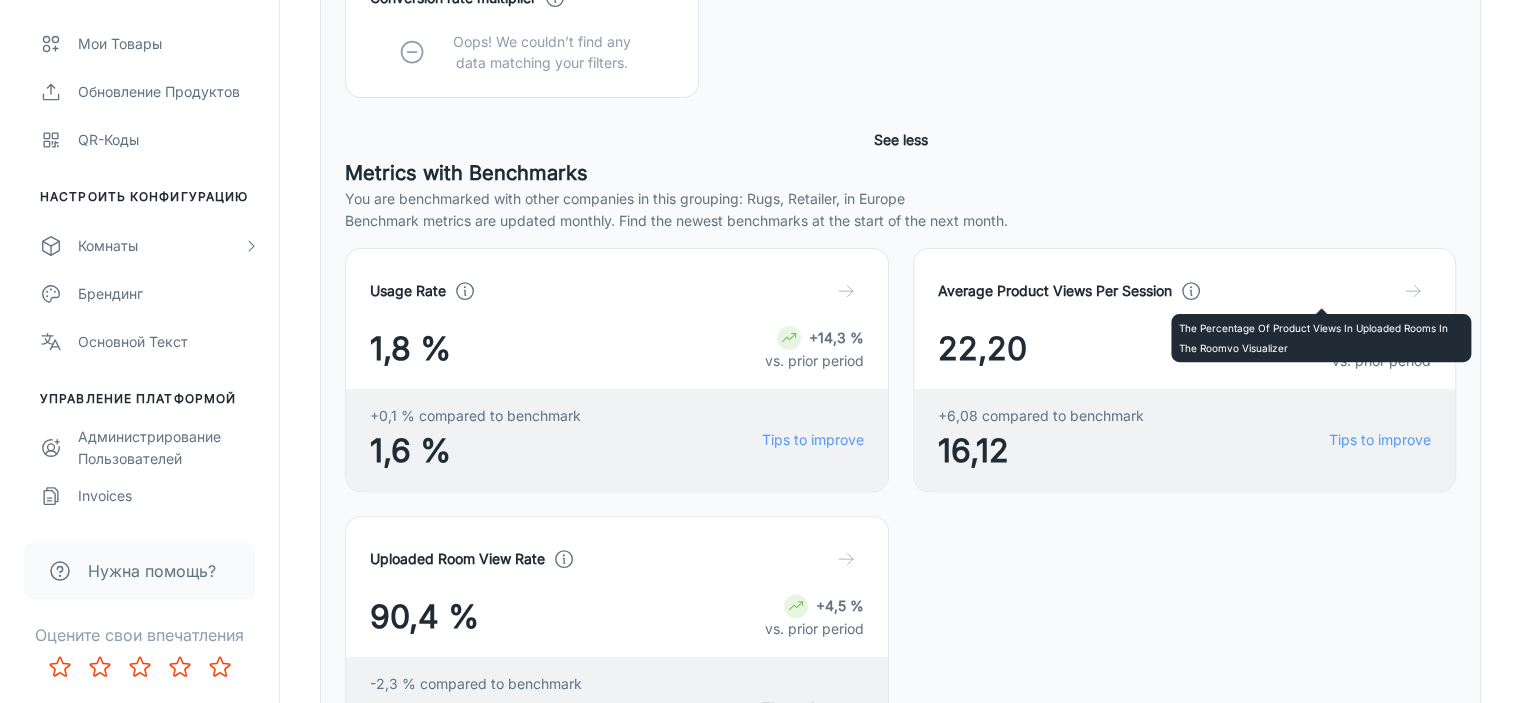 click 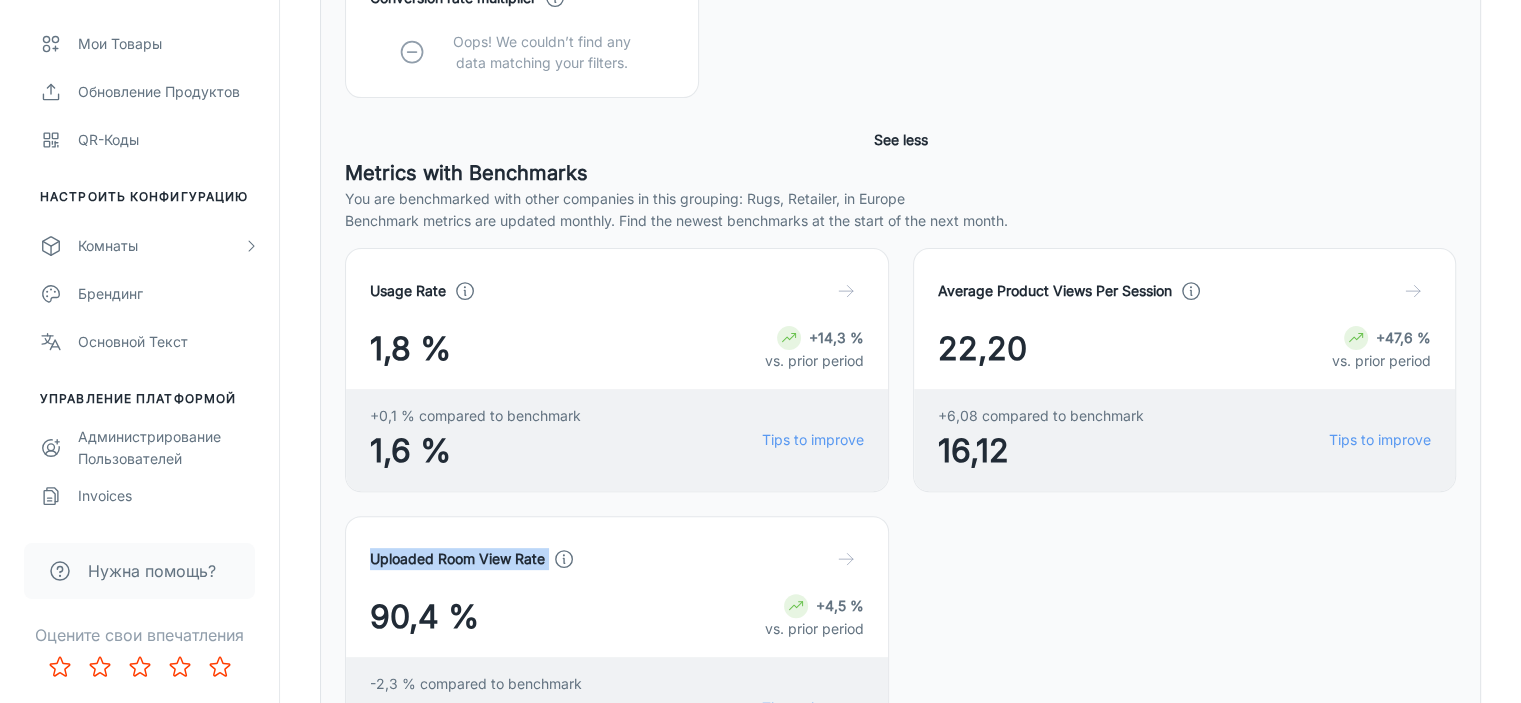 drag, startPoint x: 1128, startPoint y: 287, endPoint x: 1395, endPoint y: 256, distance: 268.7936 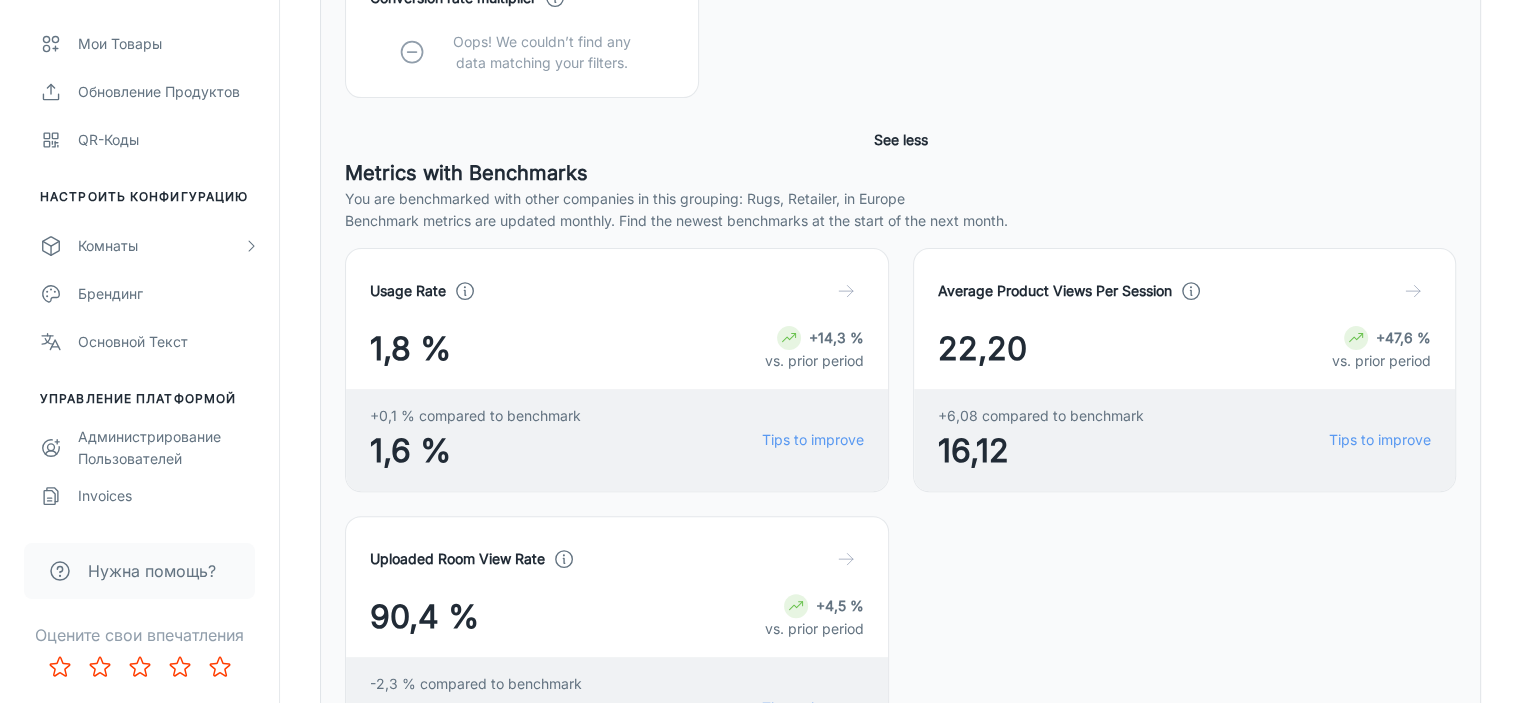 click on "Сеансы 102 -23,3 % vs. prior period Просмотры товара 2,3 тыс. +13,2 % vs. prior period Most Viewed Product Bliss 17933 Conversion rate multiplier Oops! We couldn’t find any data matching your filters. See less" at bounding box center [900, -20] 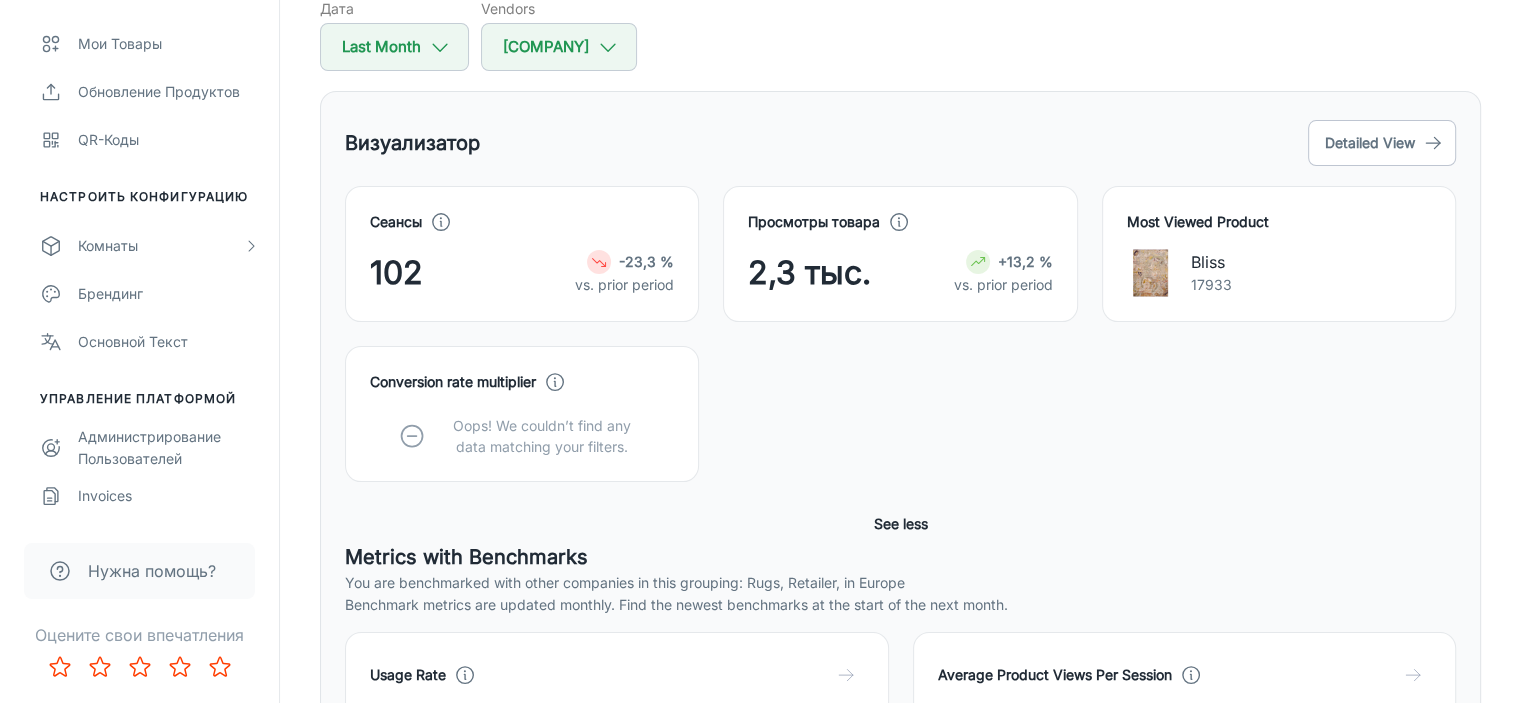 scroll, scrollTop: 616, scrollLeft: 0, axis: vertical 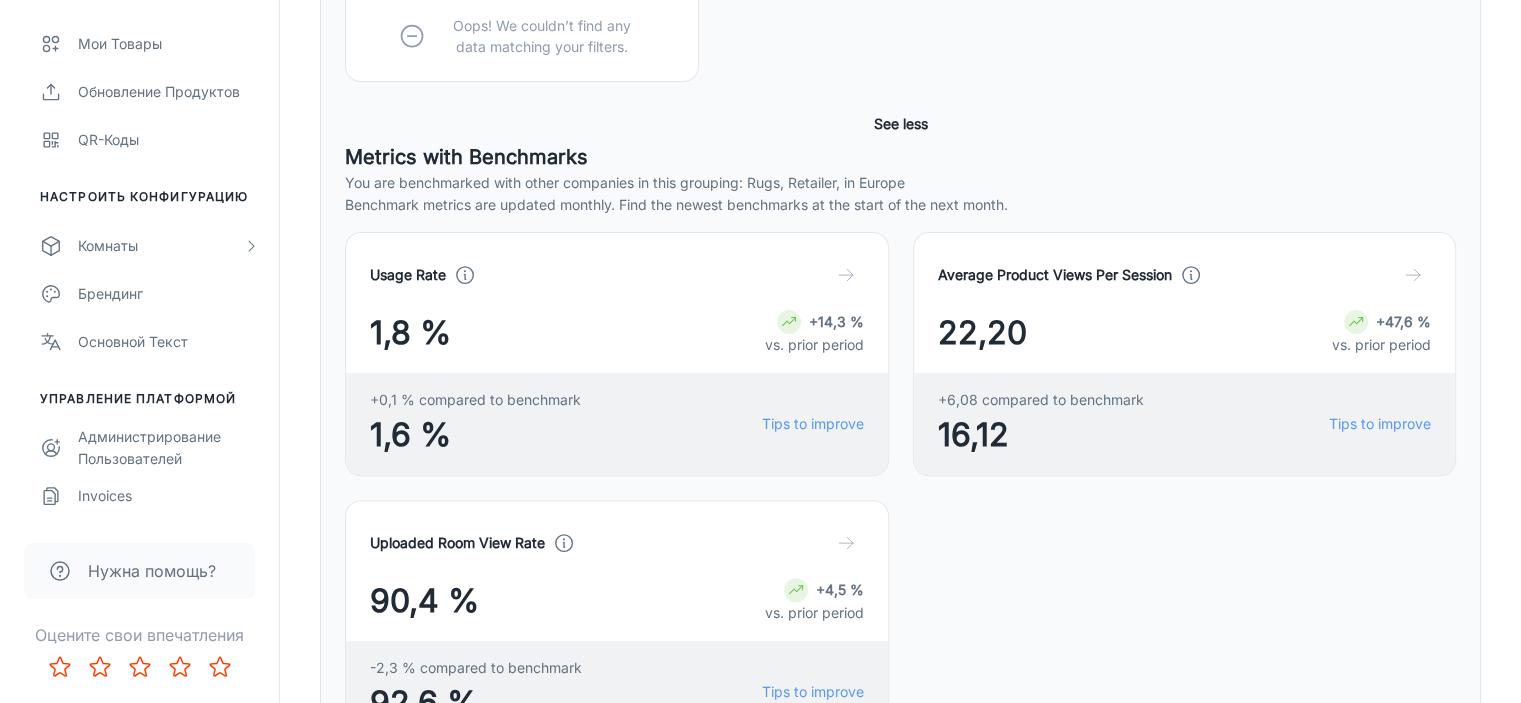 click 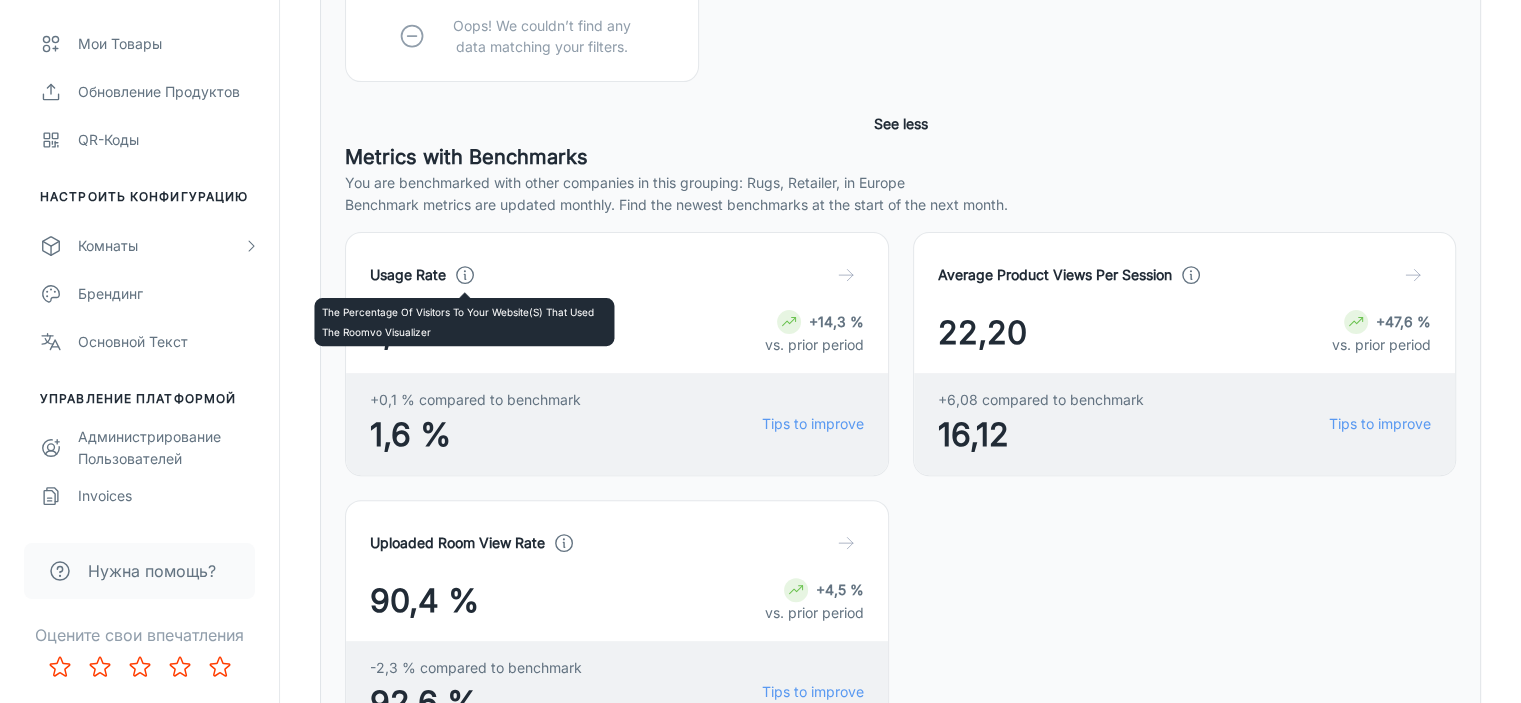 click 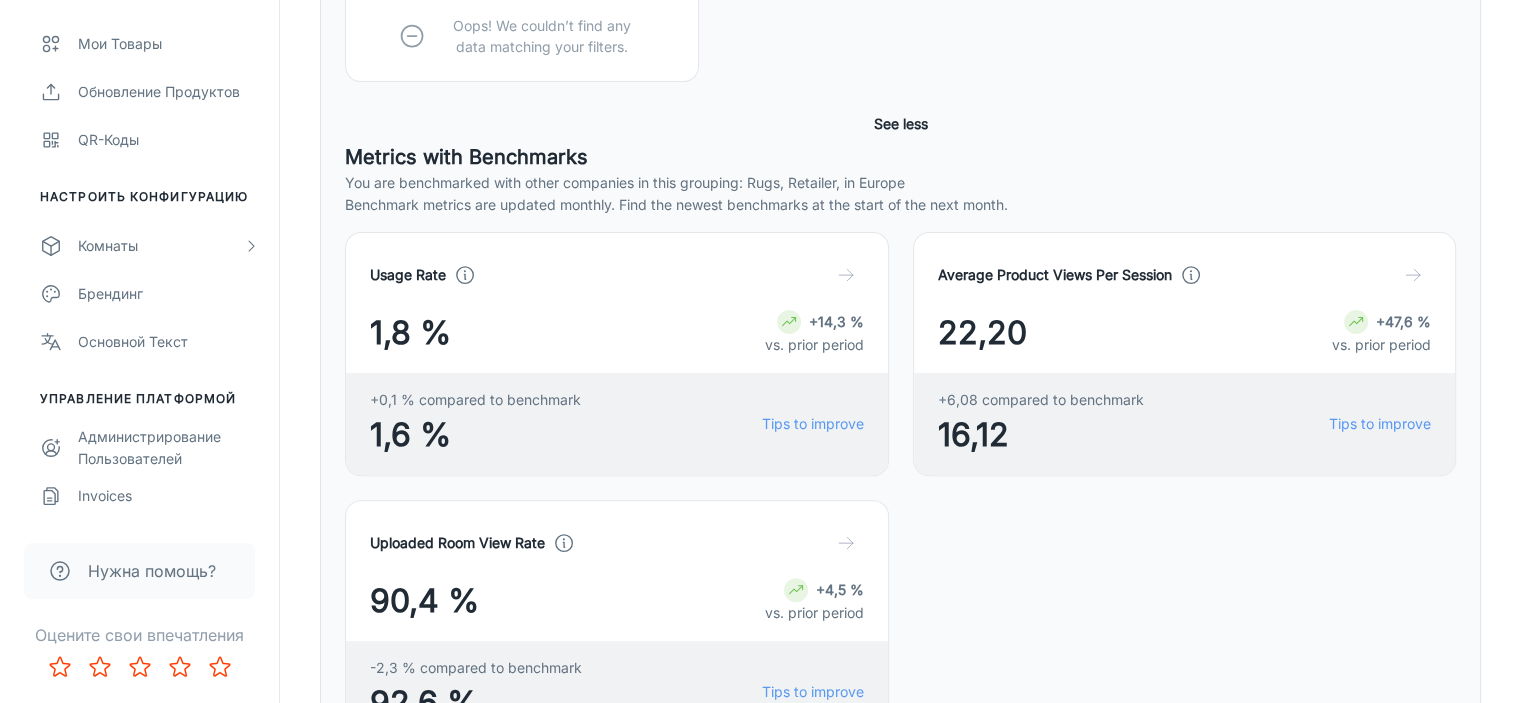 click on "Usage Rate 1,8 % +14,3 % vs. prior period +0,1 % compared to benchmark 1,6 % Tips to improve" at bounding box center [617, 354] 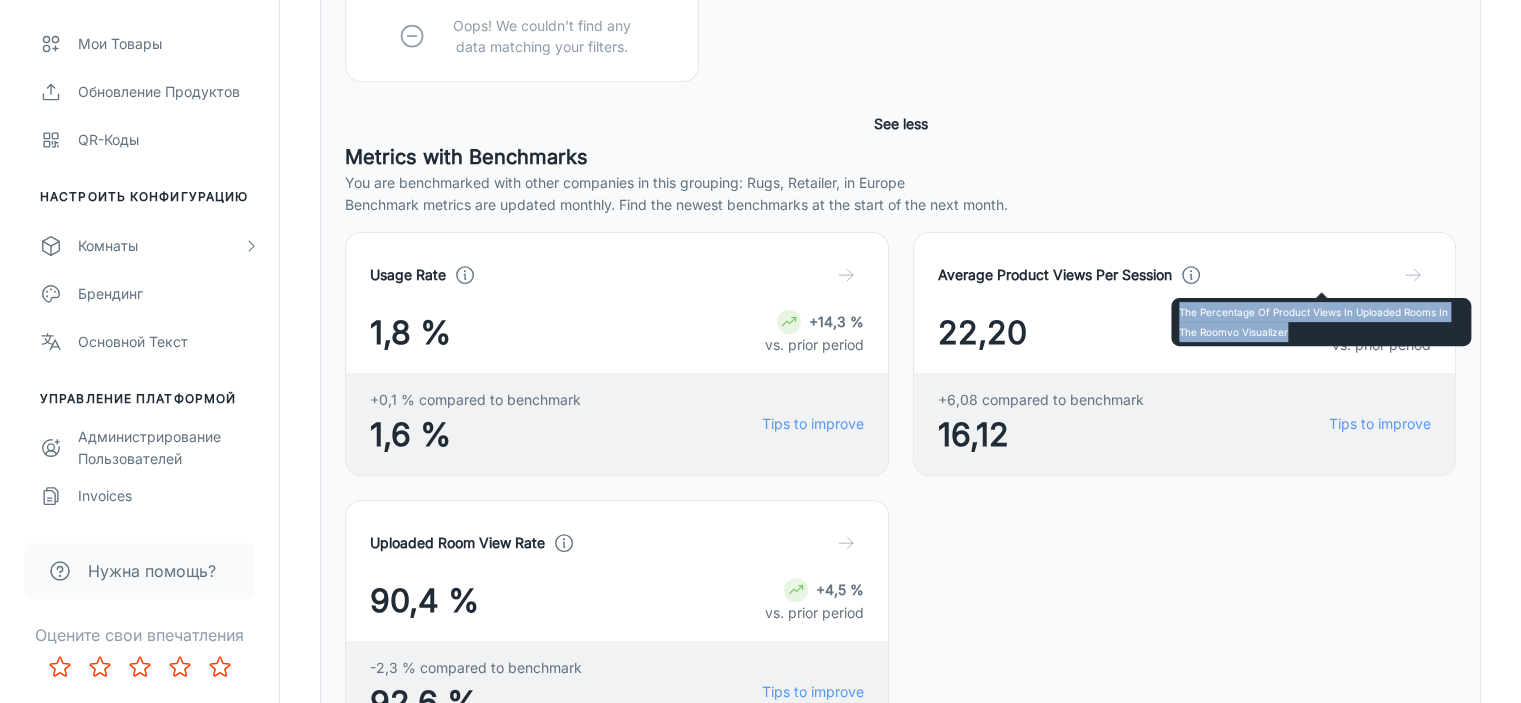 drag, startPoint x: 1288, startPoint y: 331, endPoint x: 1181, endPoint y: 311, distance: 108.85311 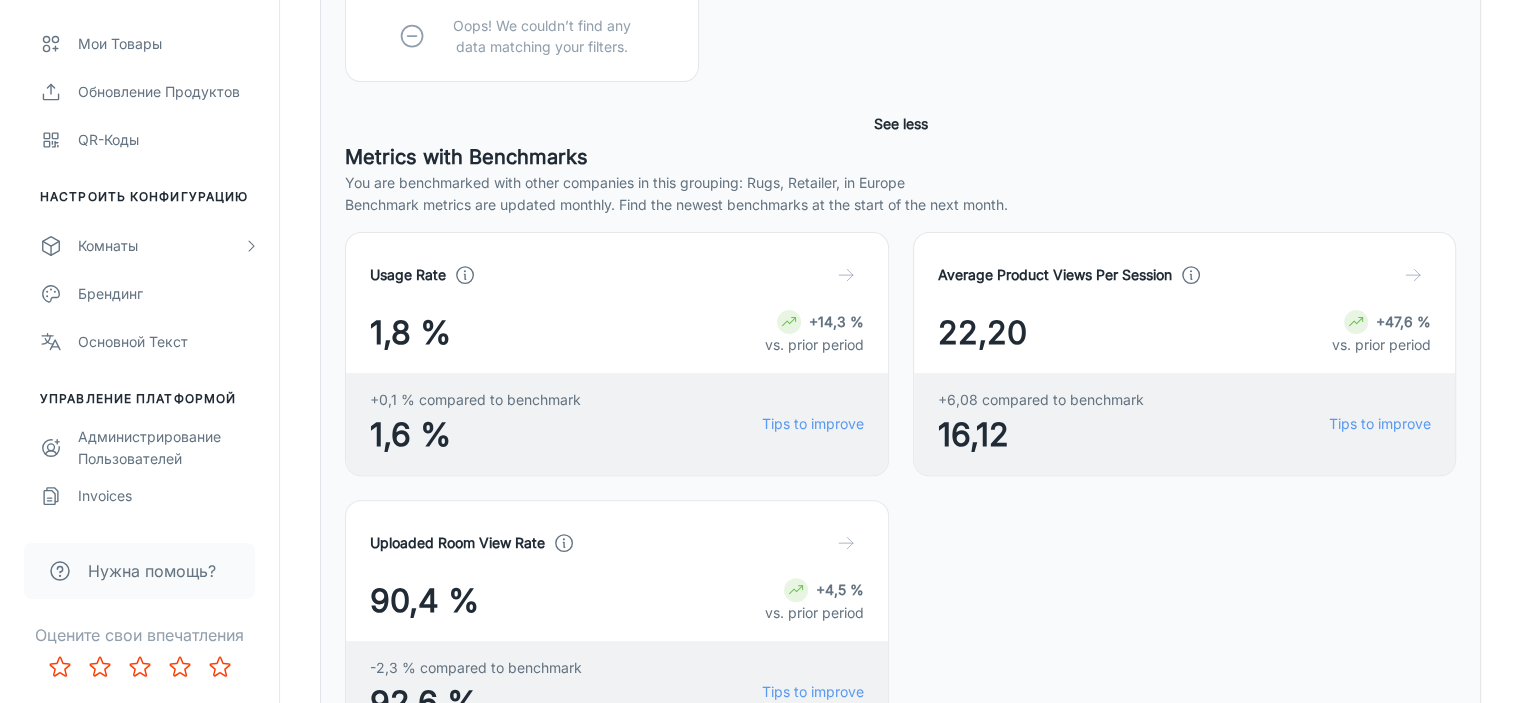 click on "See more" at bounding box center [901, 786] 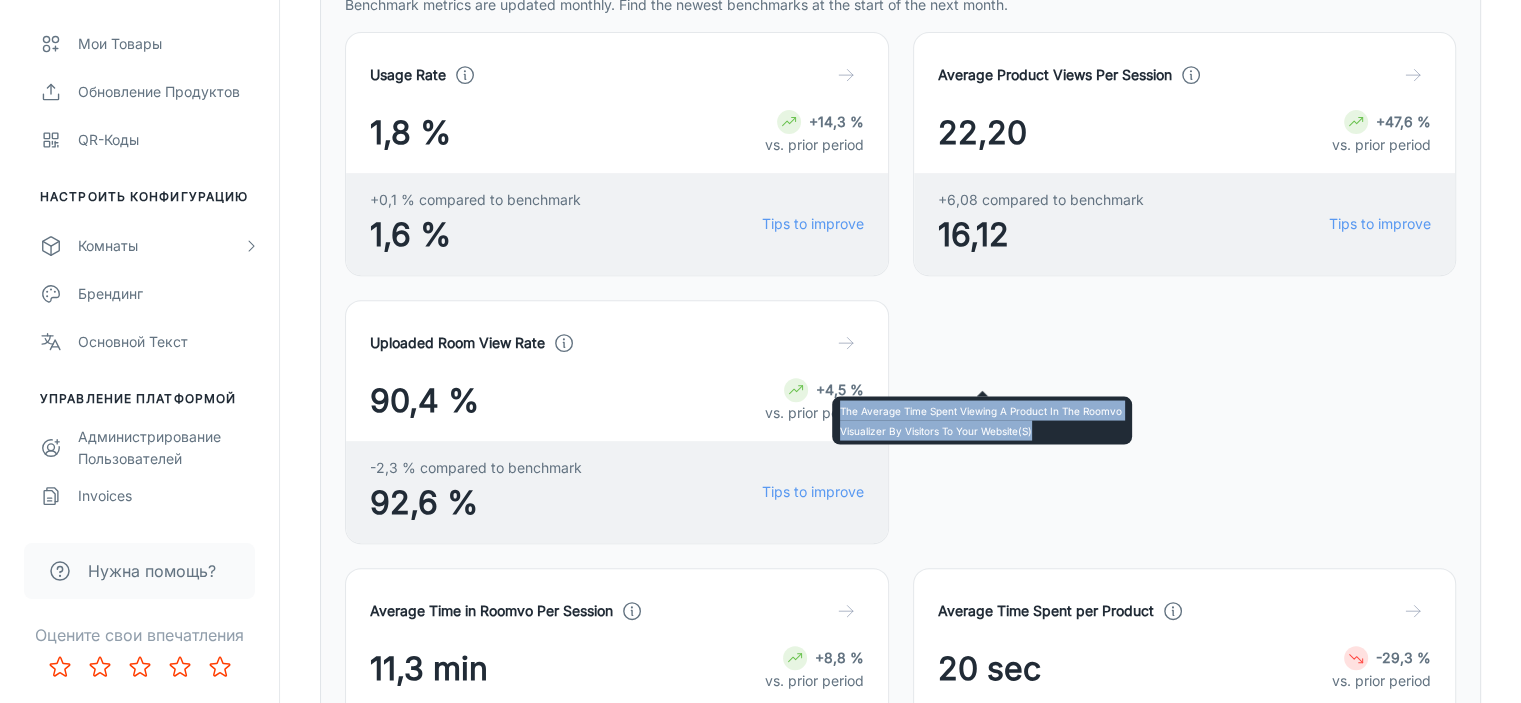 drag, startPoint x: 1040, startPoint y: 429, endPoint x: 837, endPoint y: 413, distance: 203.62956 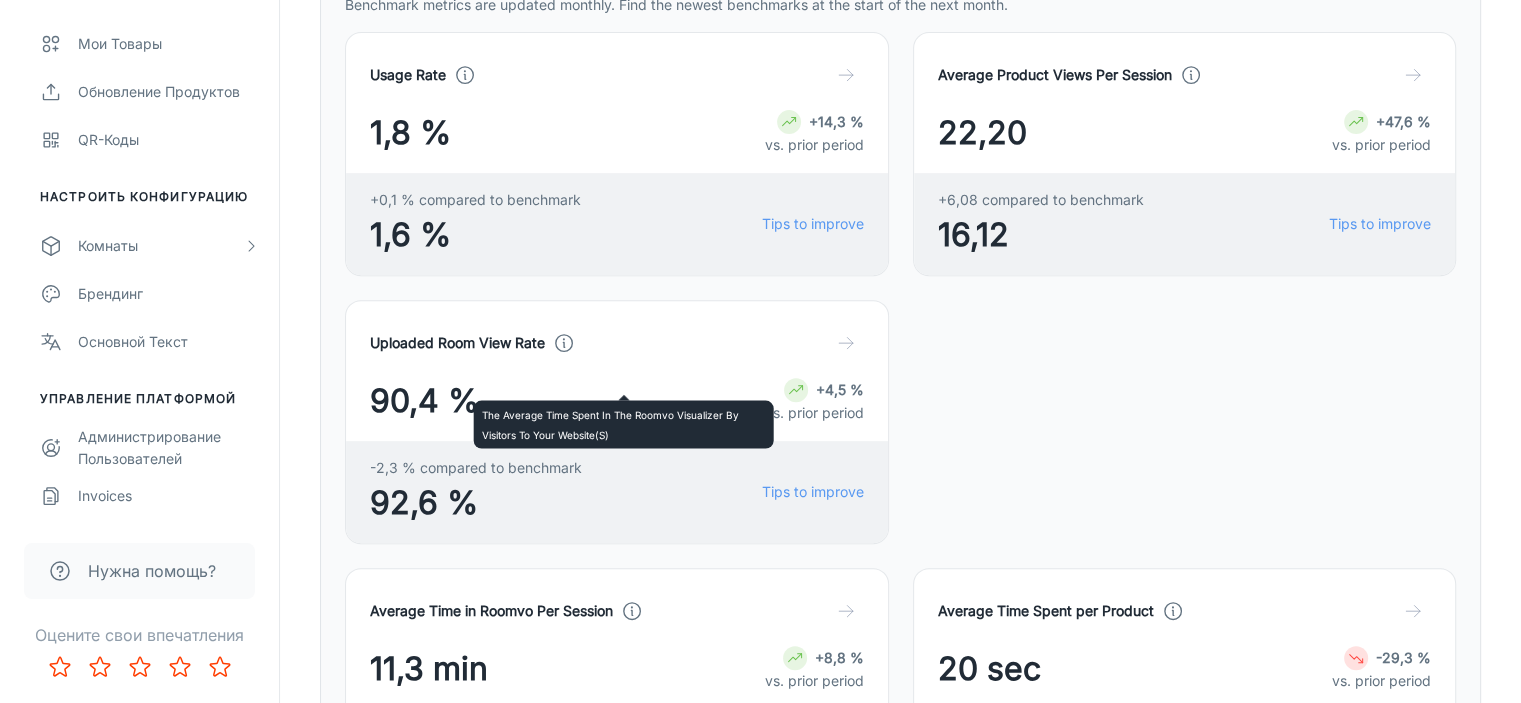 click 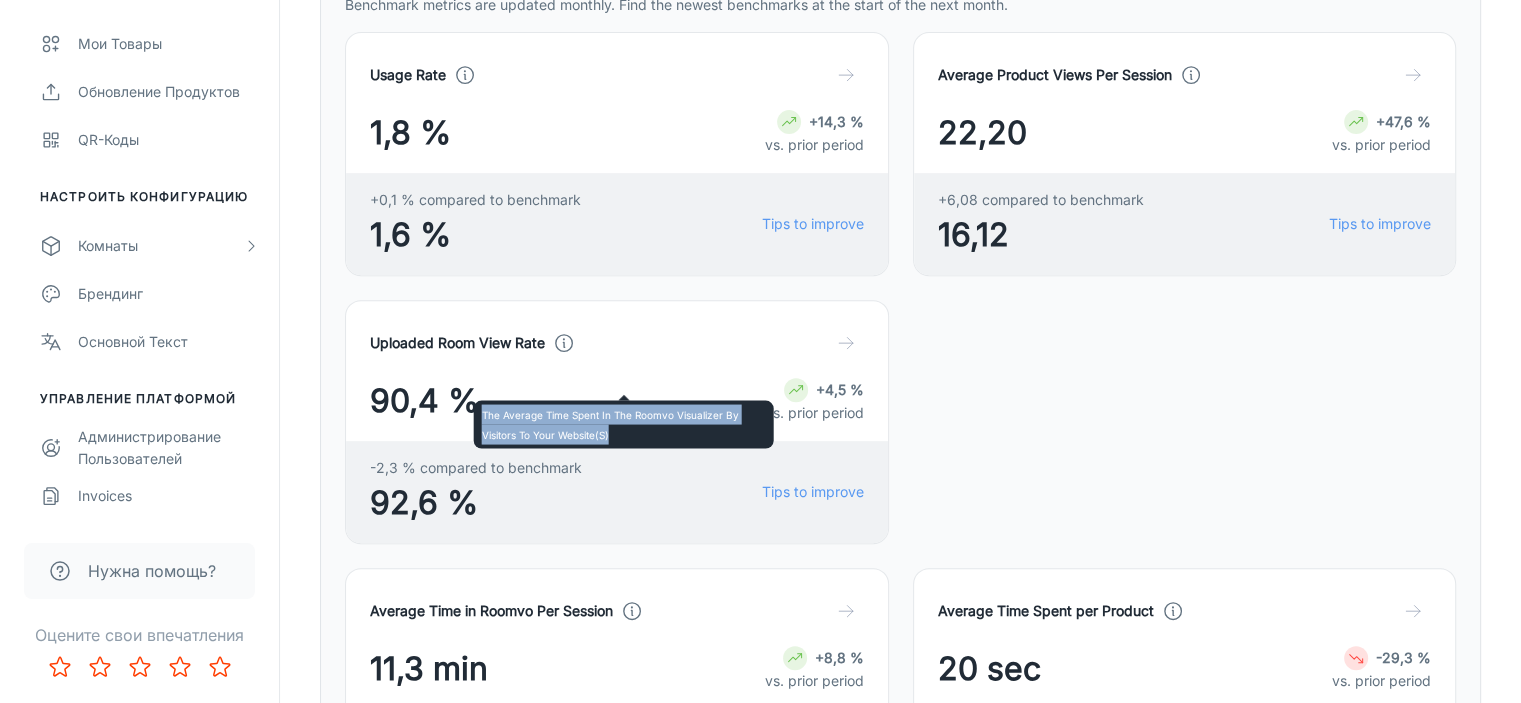 drag, startPoint x: 624, startPoint y: 431, endPoint x: 478, endPoint y: 411, distance: 147.3635 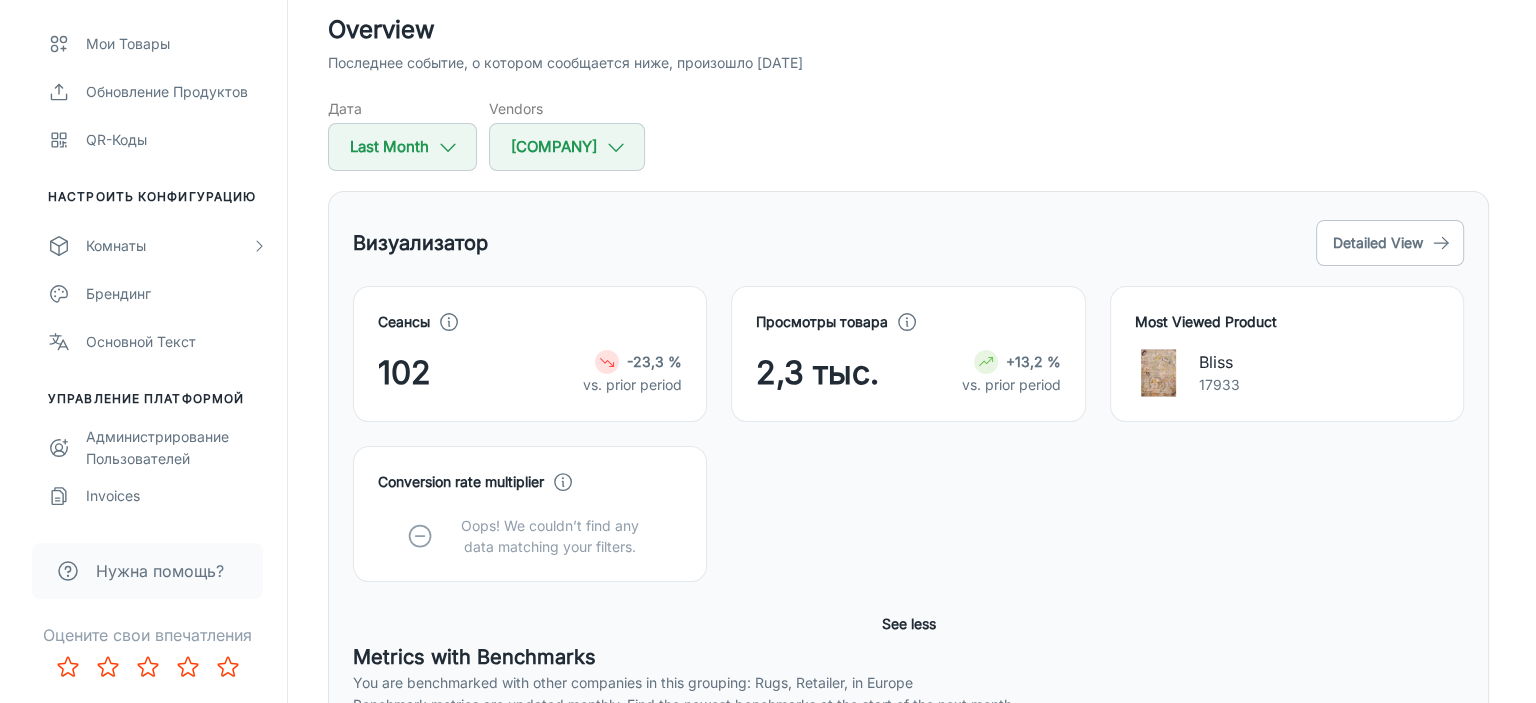 scroll, scrollTop: 0, scrollLeft: 0, axis: both 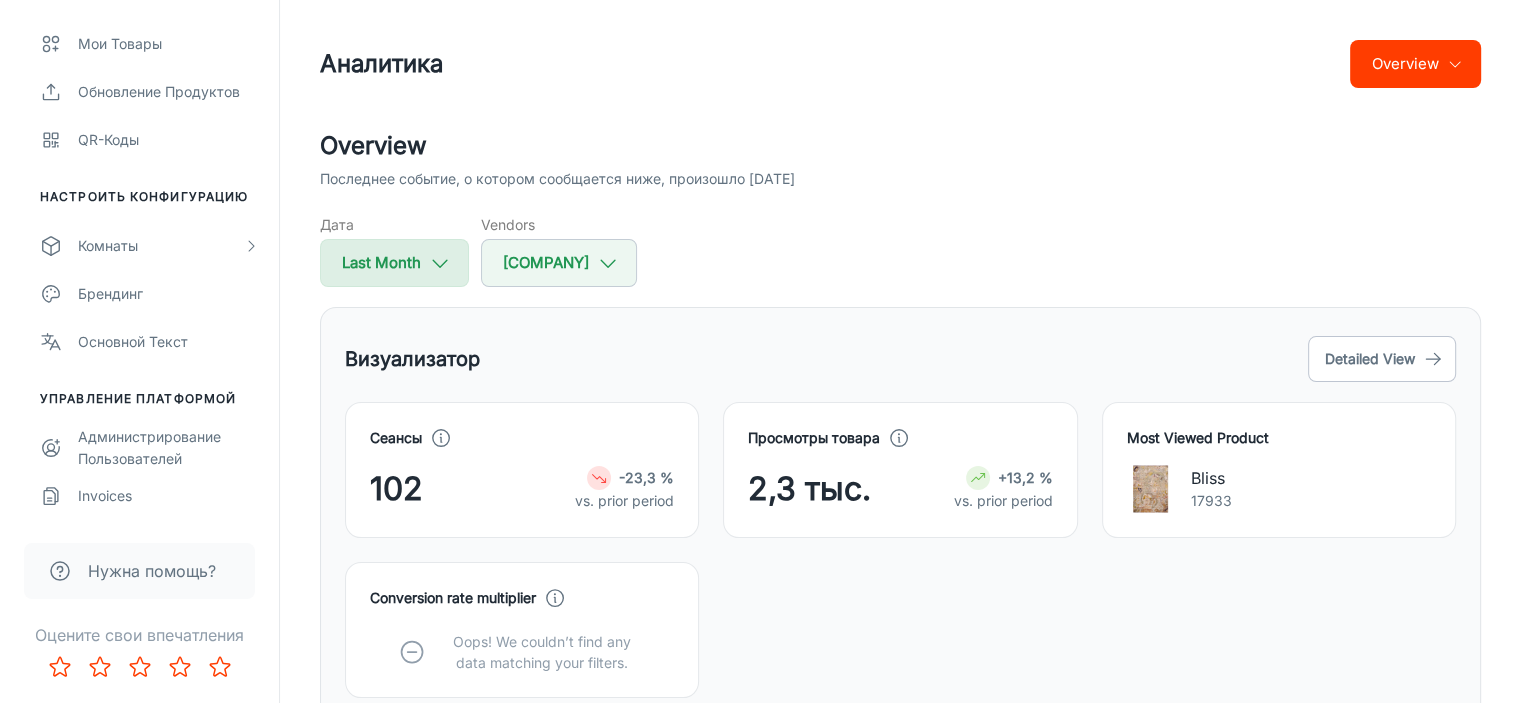 click on "Last Month" at bounding box center (394, 263) 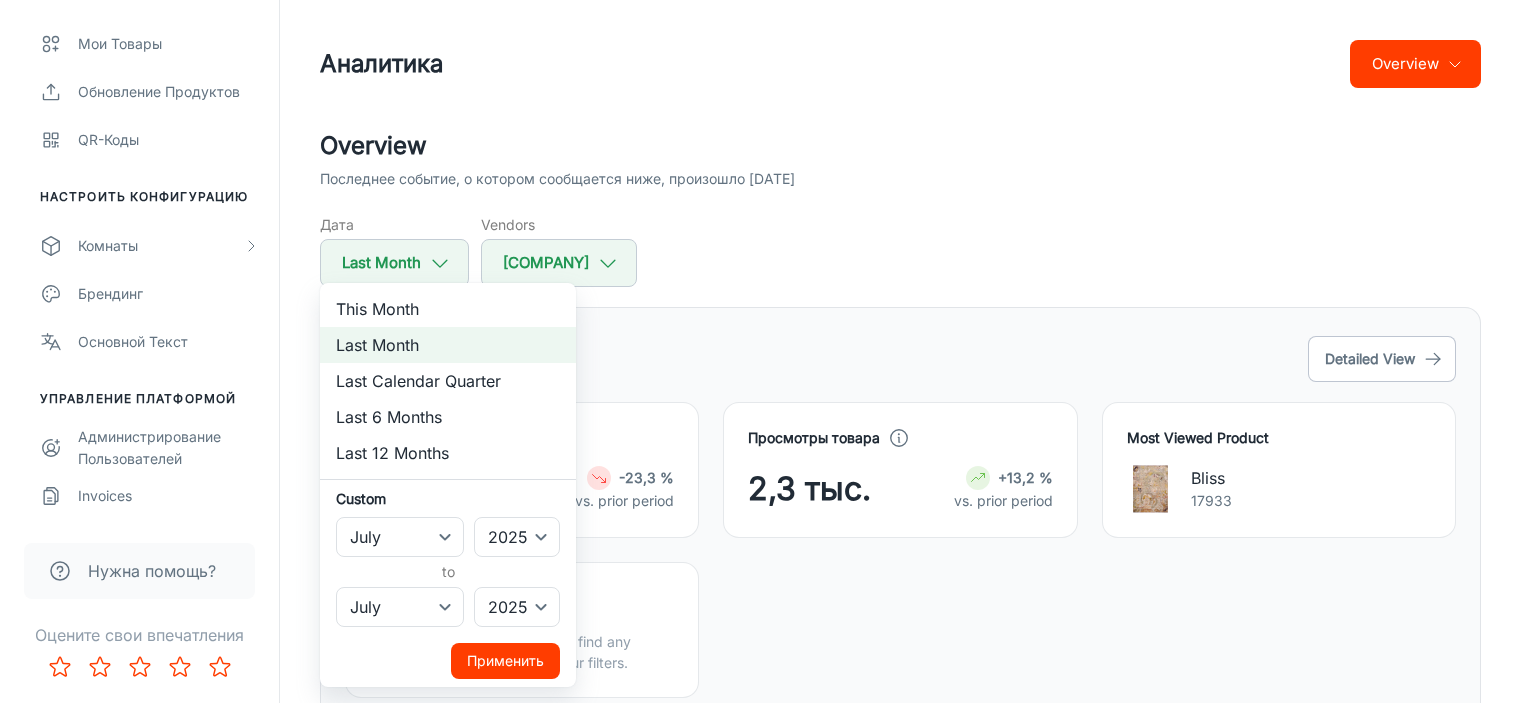click on "This Month" at bounding box center (448, 309) 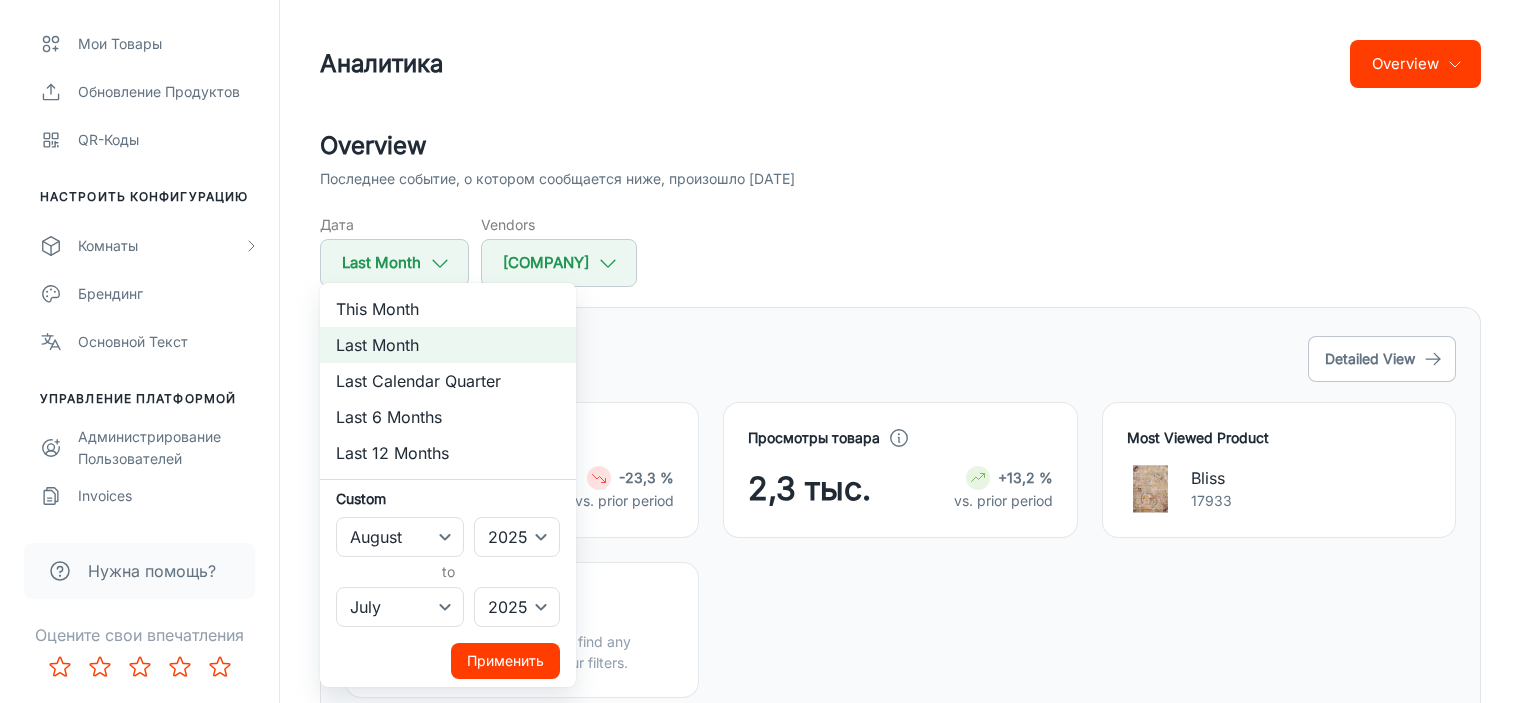 select on "7" 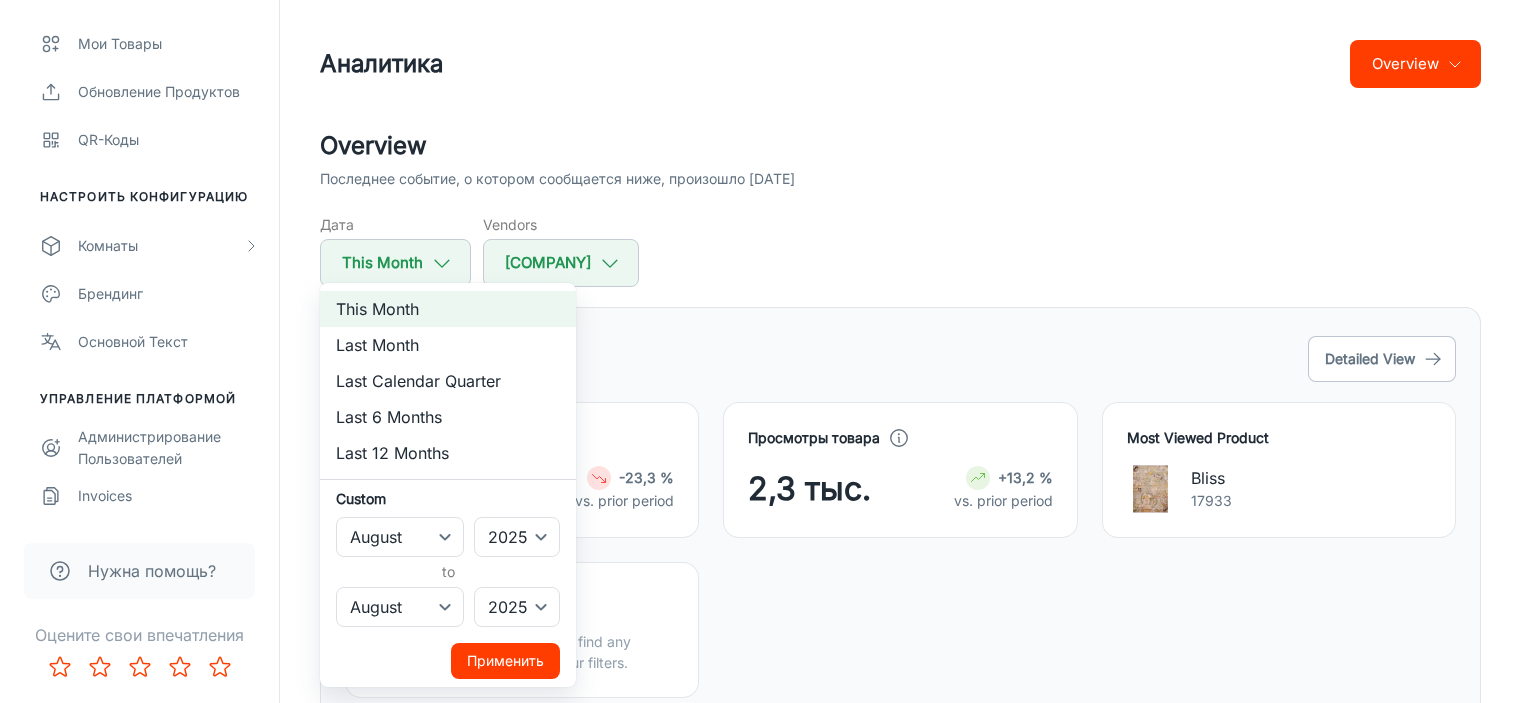 click on "Применить" at bounding box center (505, 661) 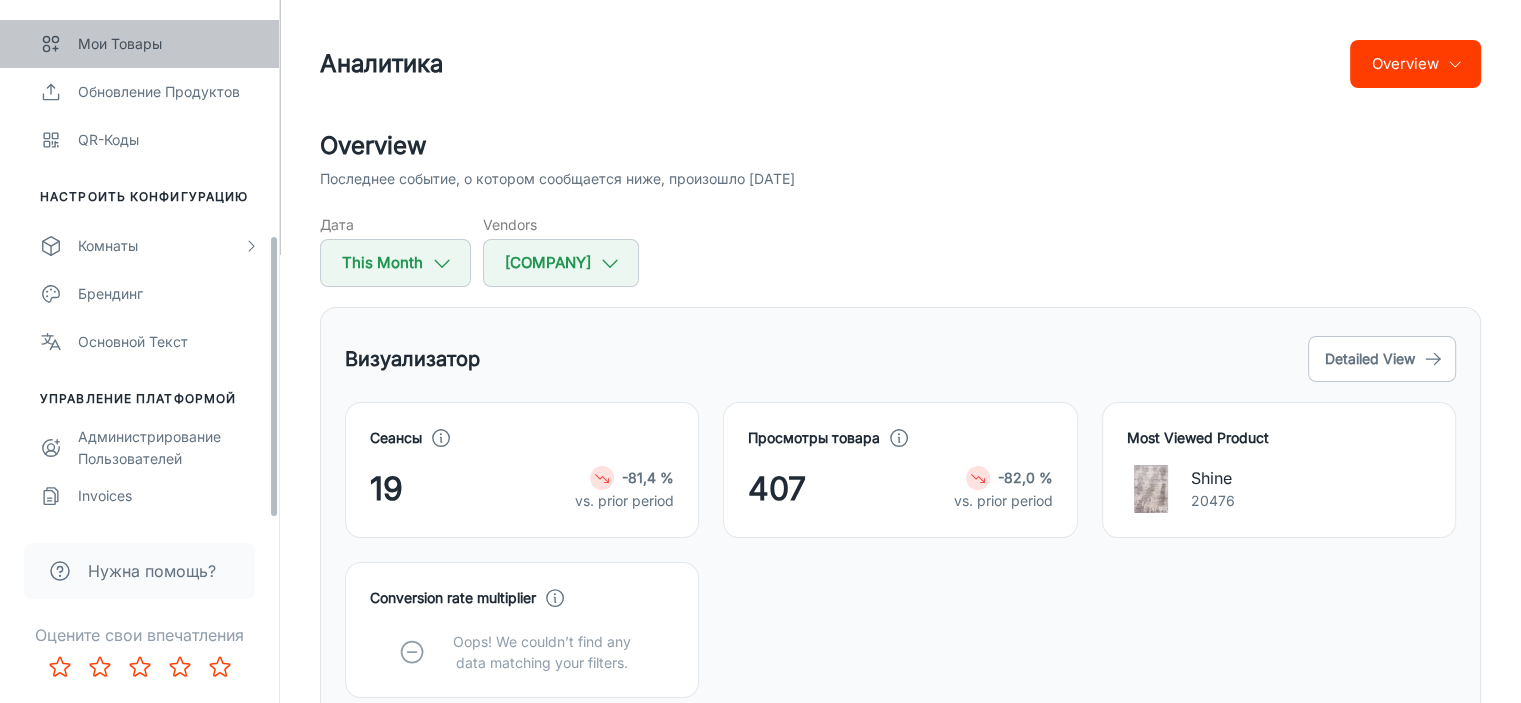 click on "Мои товары" at bounding box center (168, 44) 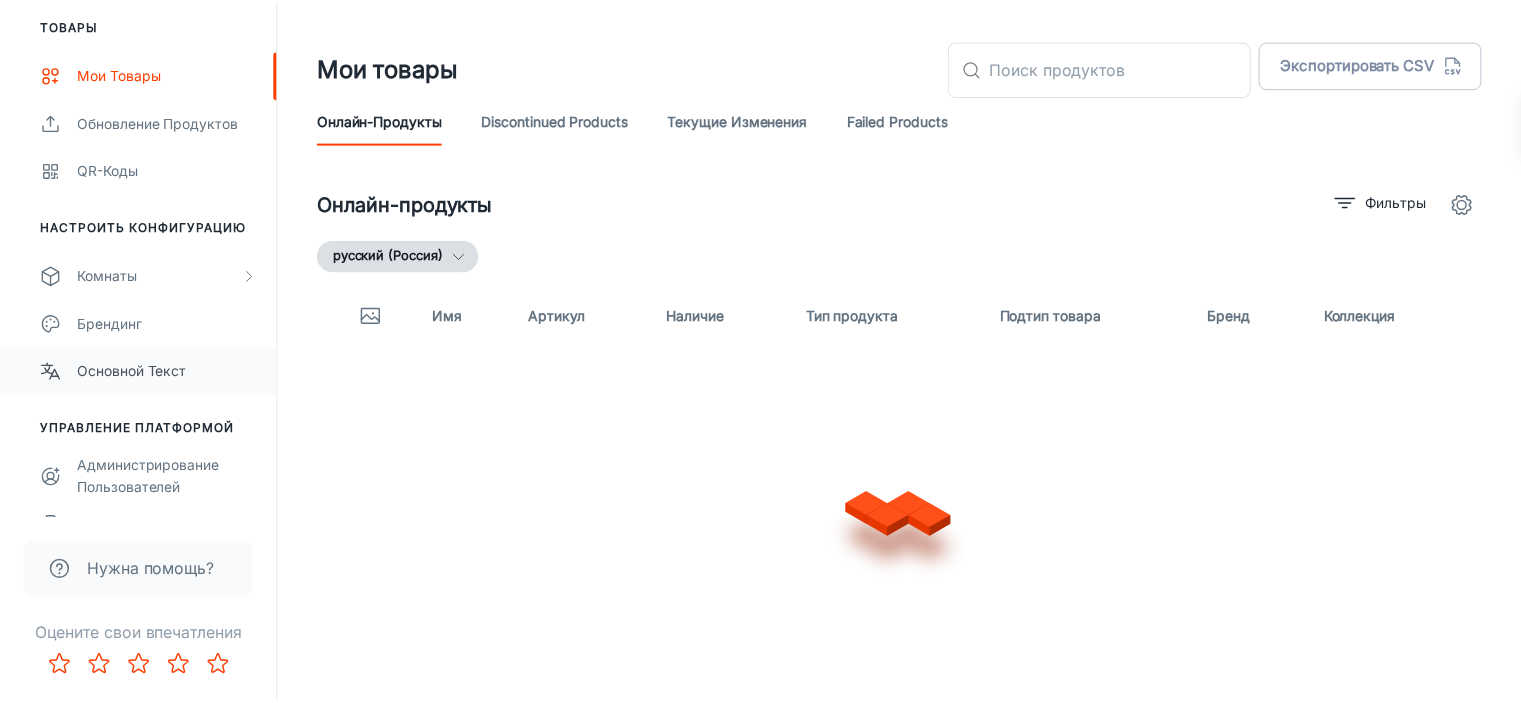 scroll, scrollTop: 430, scrollLeft: 0, axis: vertical 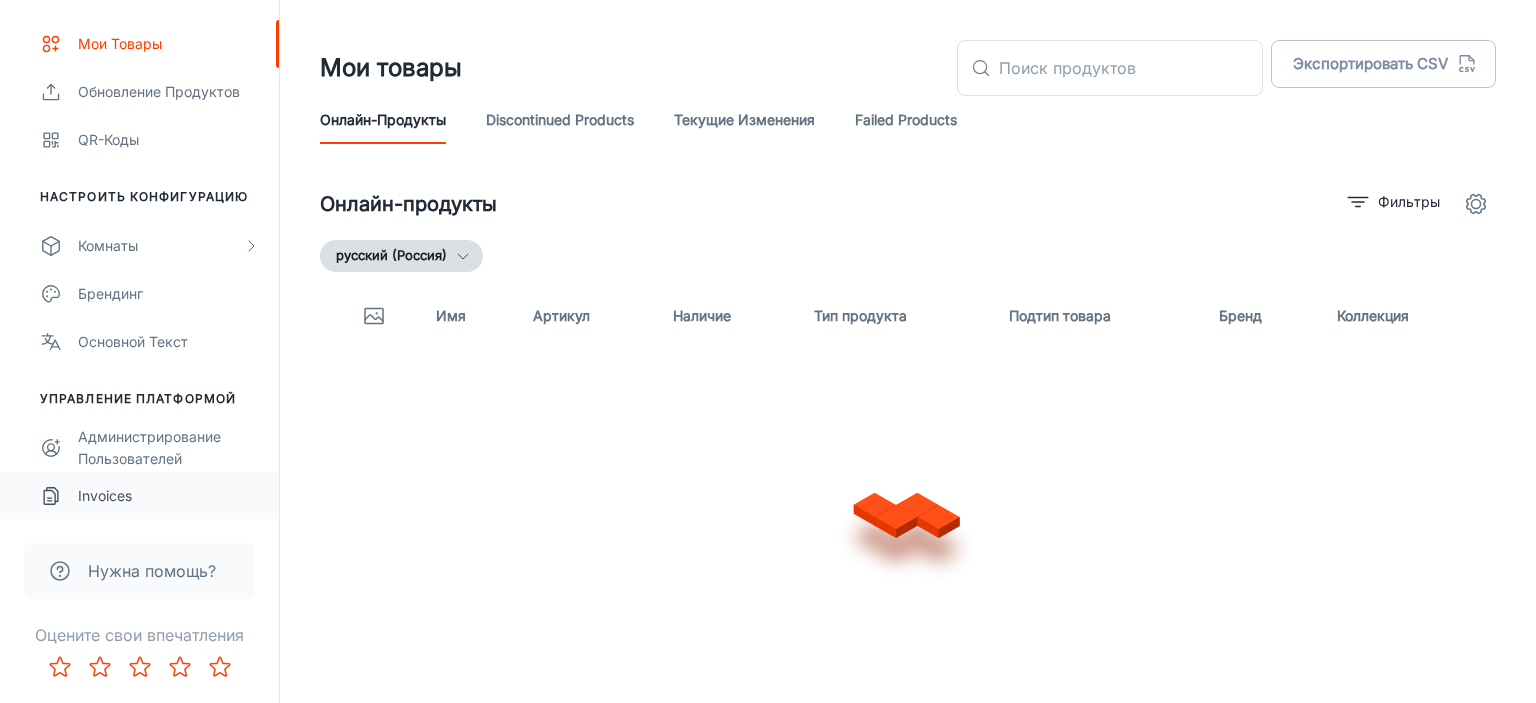 click on "Invoices" at bounding box center (168, 496) 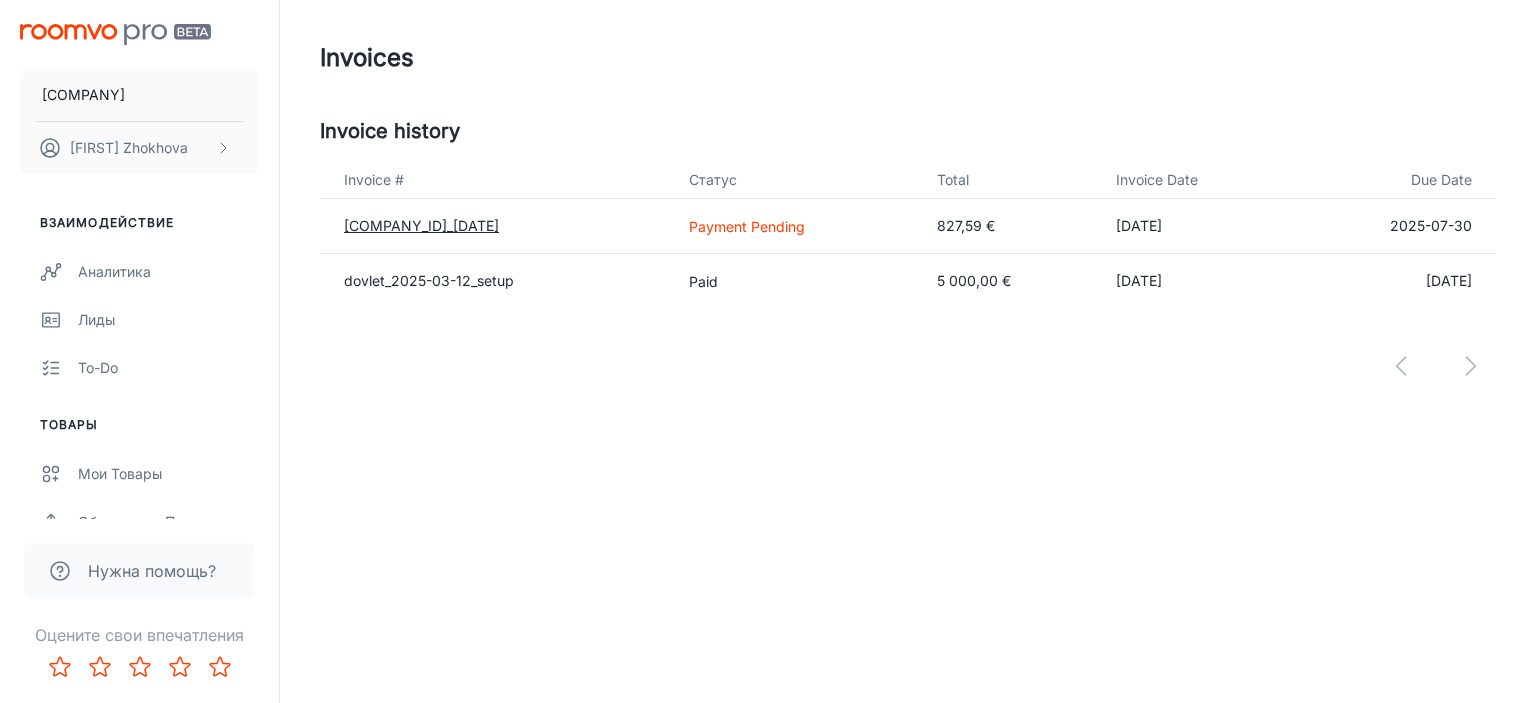 click on "[COMPANY_ID]_[DATE]" at bounding box center (421, 225) 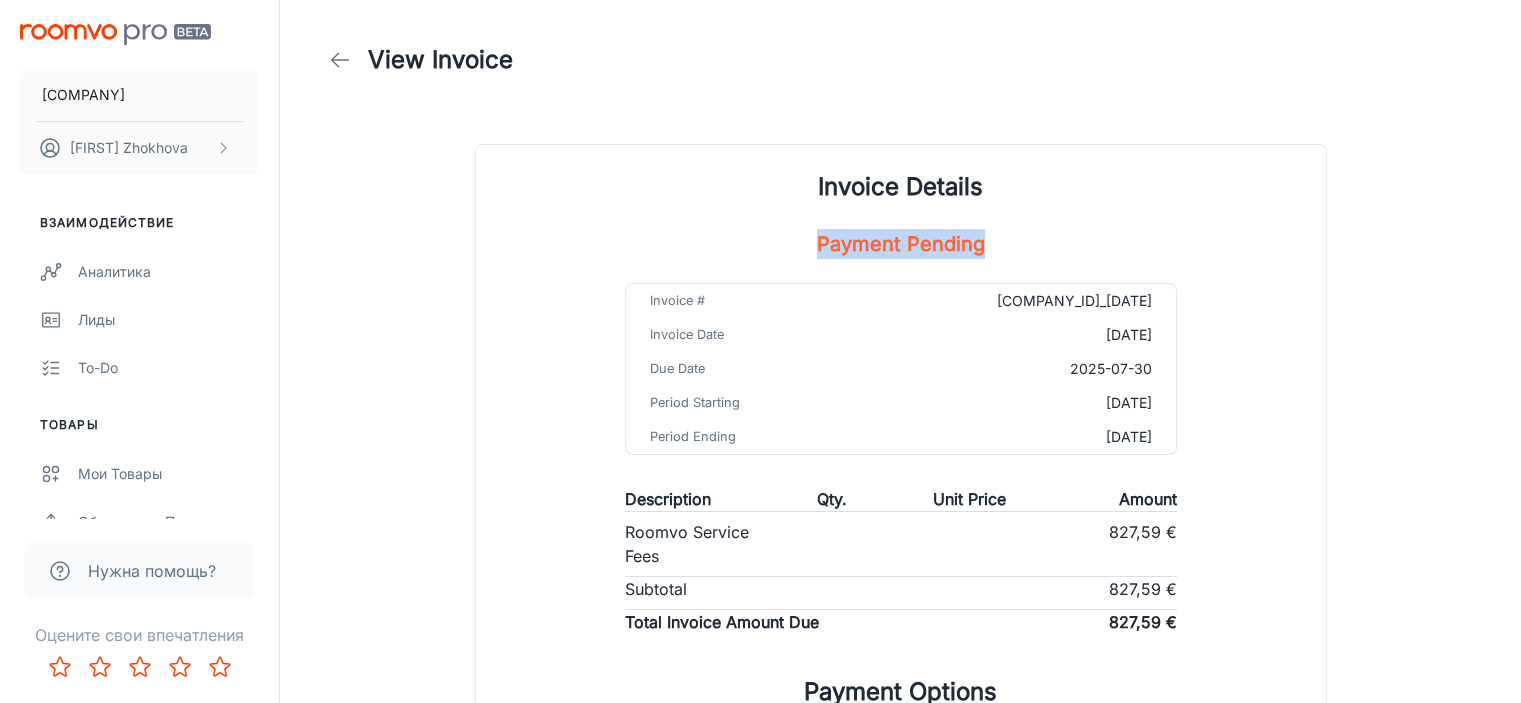 drag, startPoint x: 808, startPoint y: 235, endPoint x: 998, endPoint y: 243, distance: 190.16835 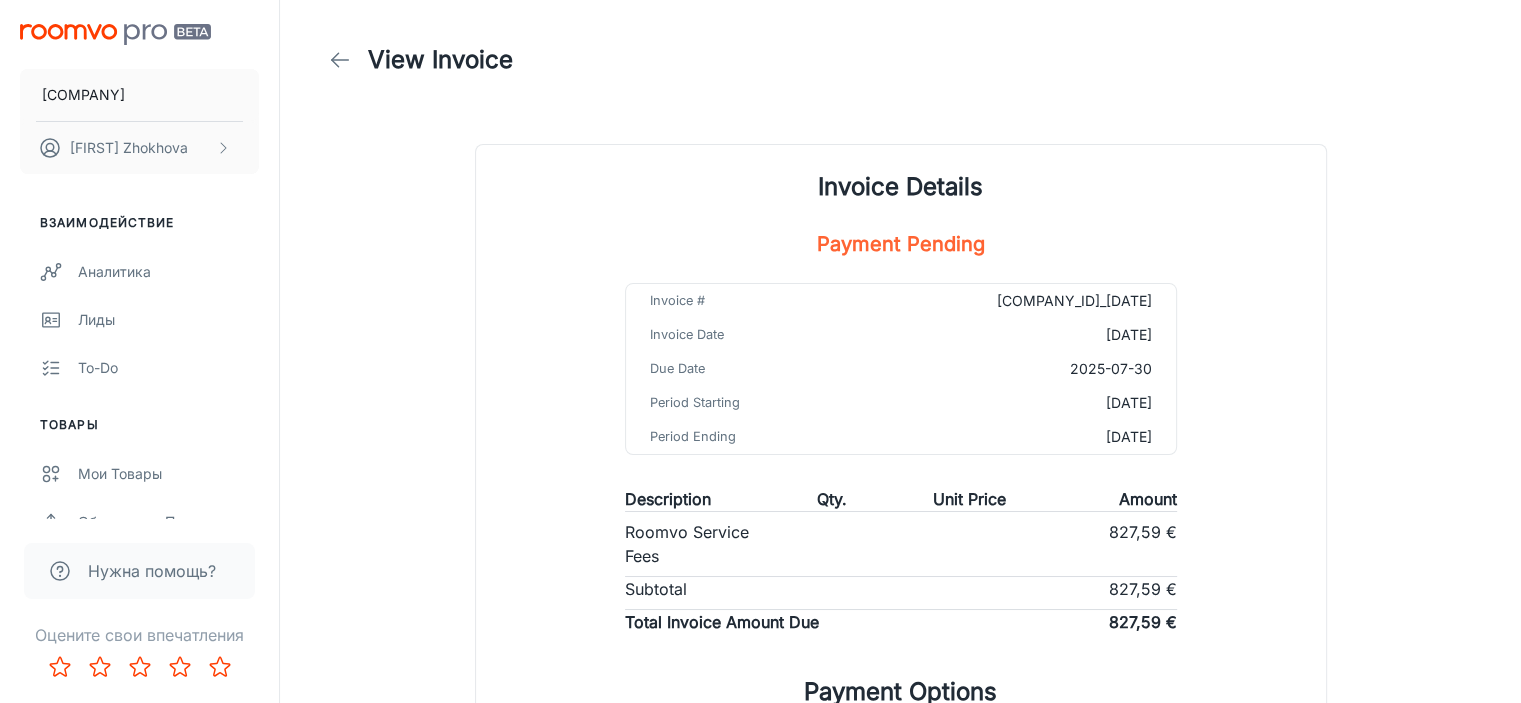 click on "Payment Pending Invoice # [COMPANY_ID]_[DATE] Invoice Date [DATE] Due Date [DATE] Period Starting [DATE] Period Ending [DATE] Description Qty. Unit Price Amount Roomvo Service Fees [PRICE] Subtotal [PRICE] Total Invoice Amount Due [PRICE] Payment Options Payment received, pending confirmation." at bounding box center (901, 487) 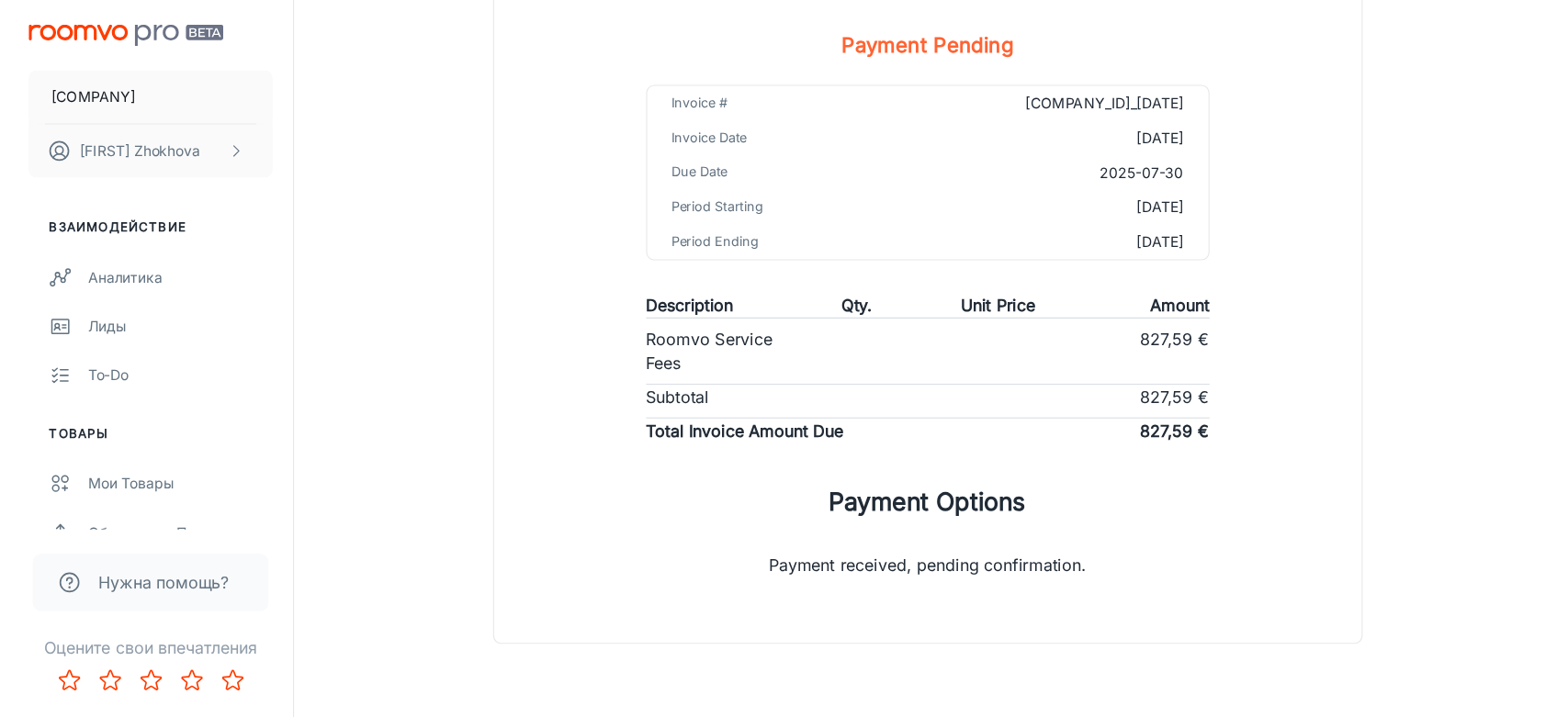 scroll, scrollTop: 0, scrollLeft: 0, axis: both 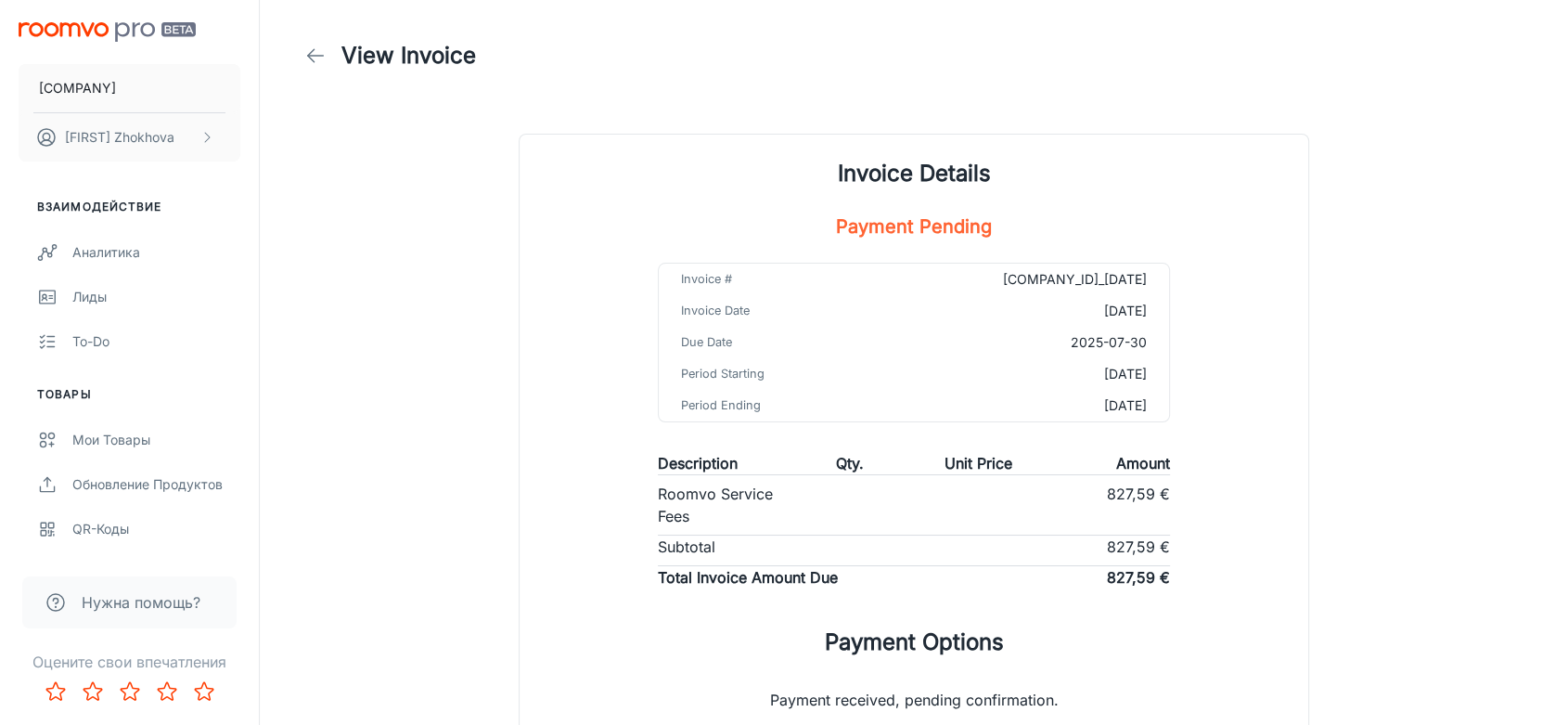 click 